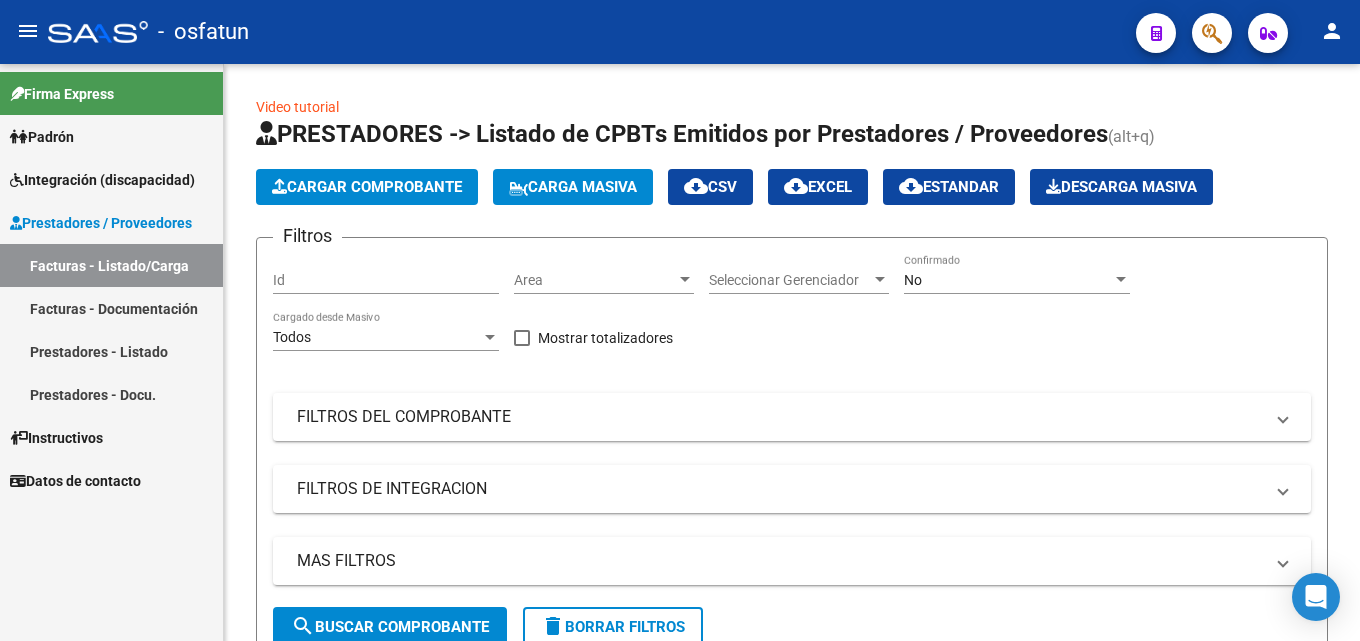 scroll, scrollTop: 0, scrollLeft: 0, axis: both 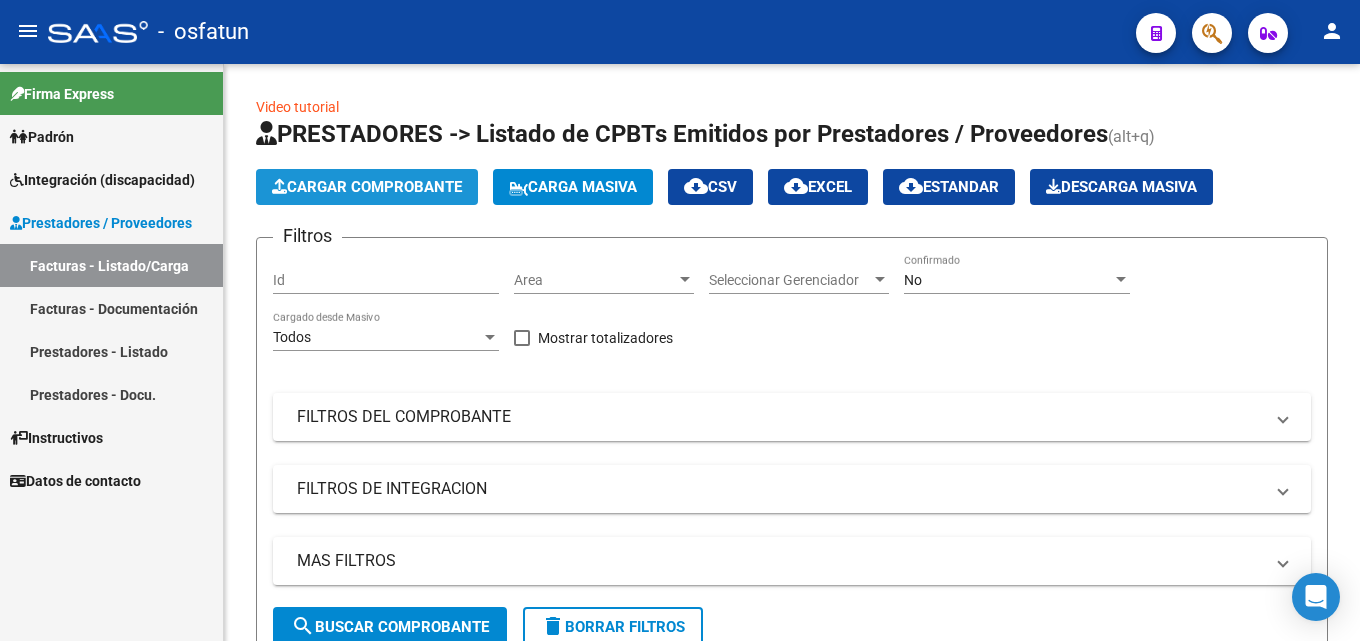 click on "Cargar Comprobante" 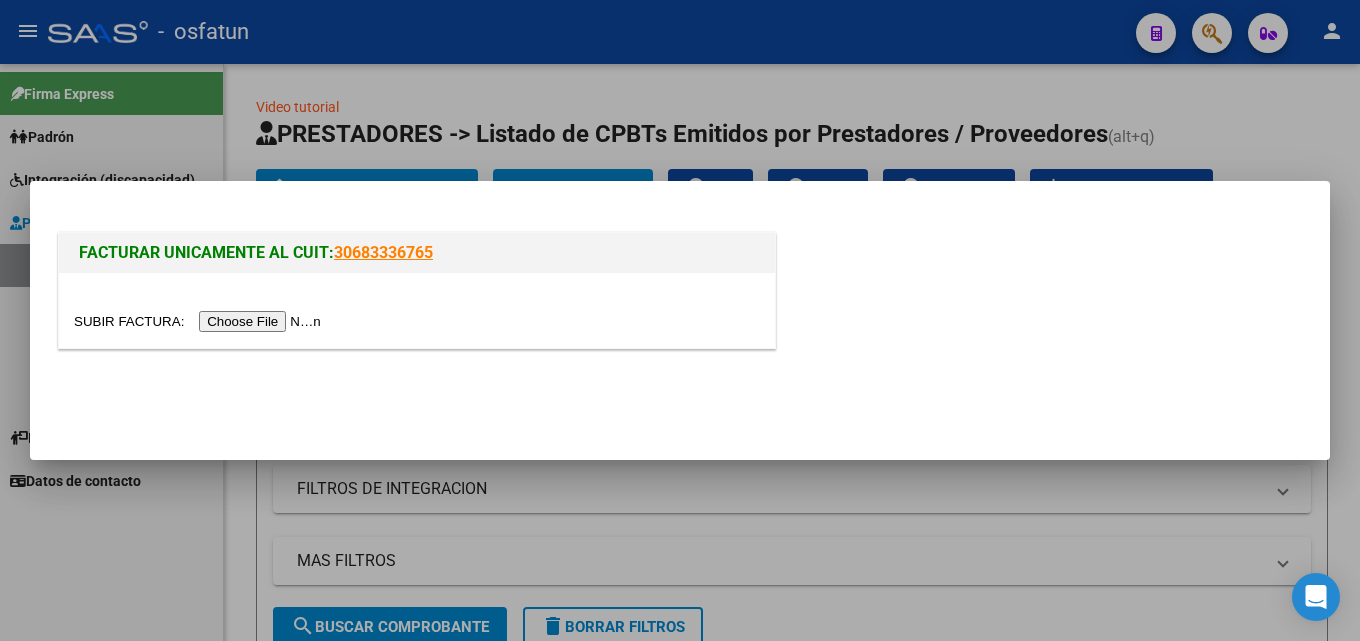 click at bounding box center (200, 321) 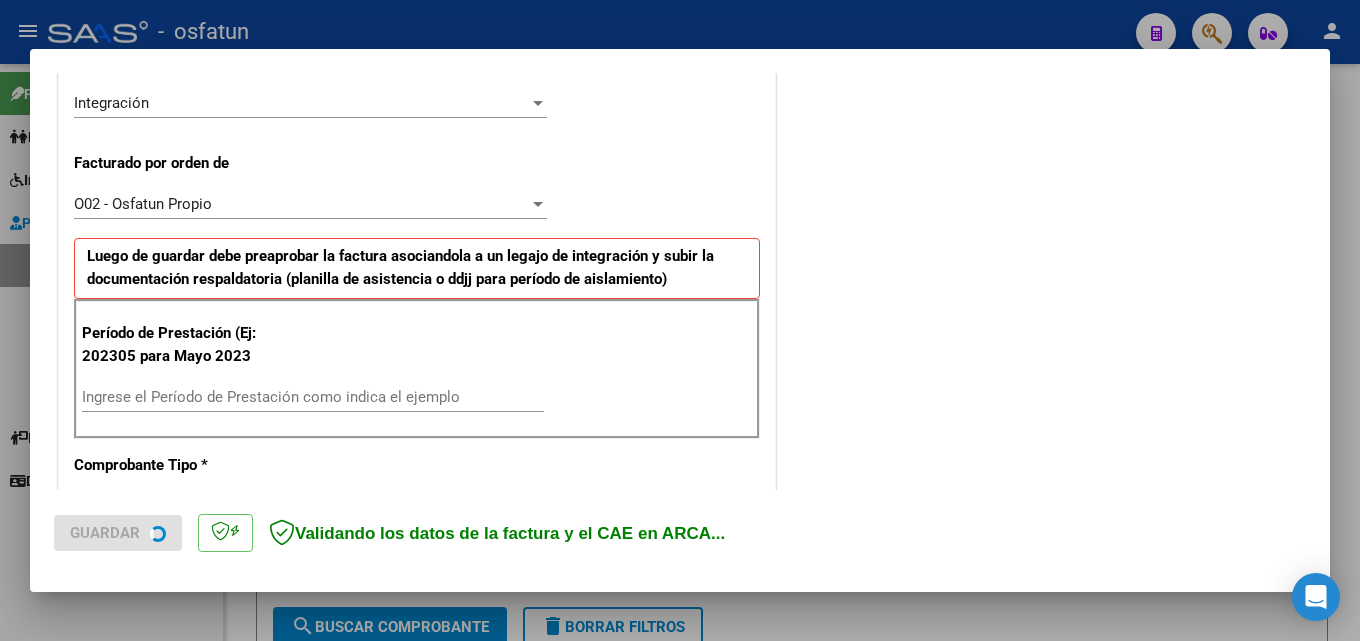 scroll, scrollTop: 500, scrollLeft: 0, axis: vertical 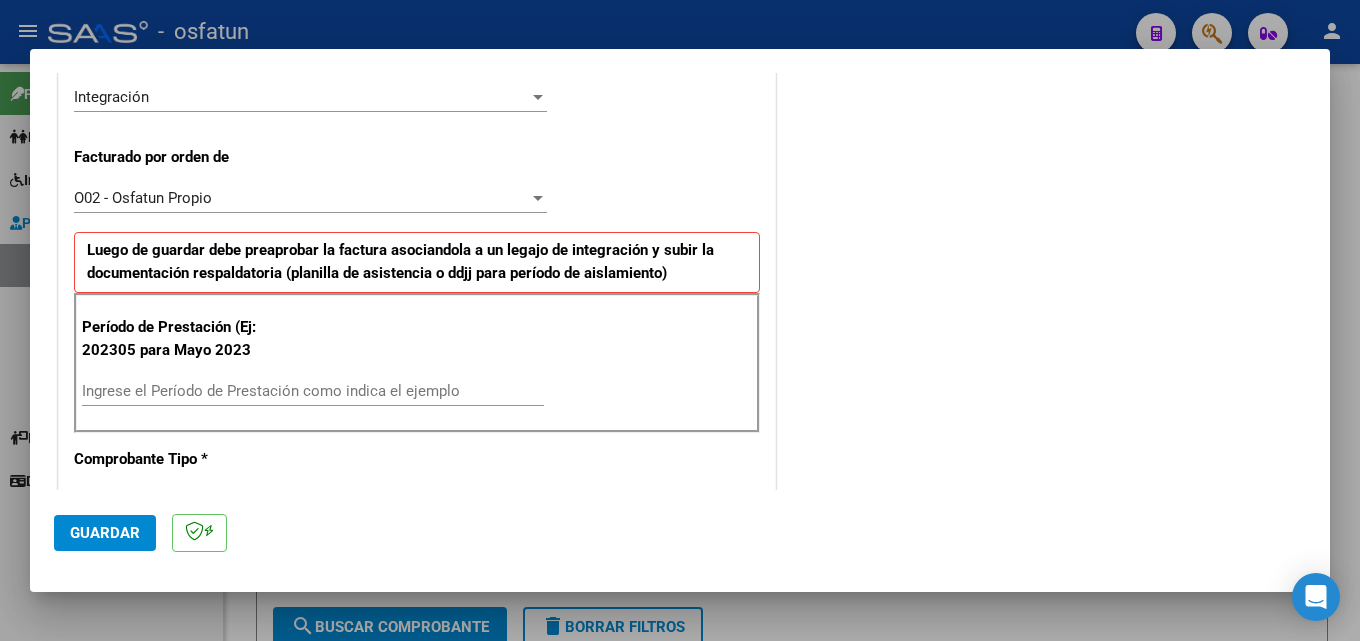 click on "Ingrese el Período de Prestación como indica el ejemplo" at bounding box center (313, 391) 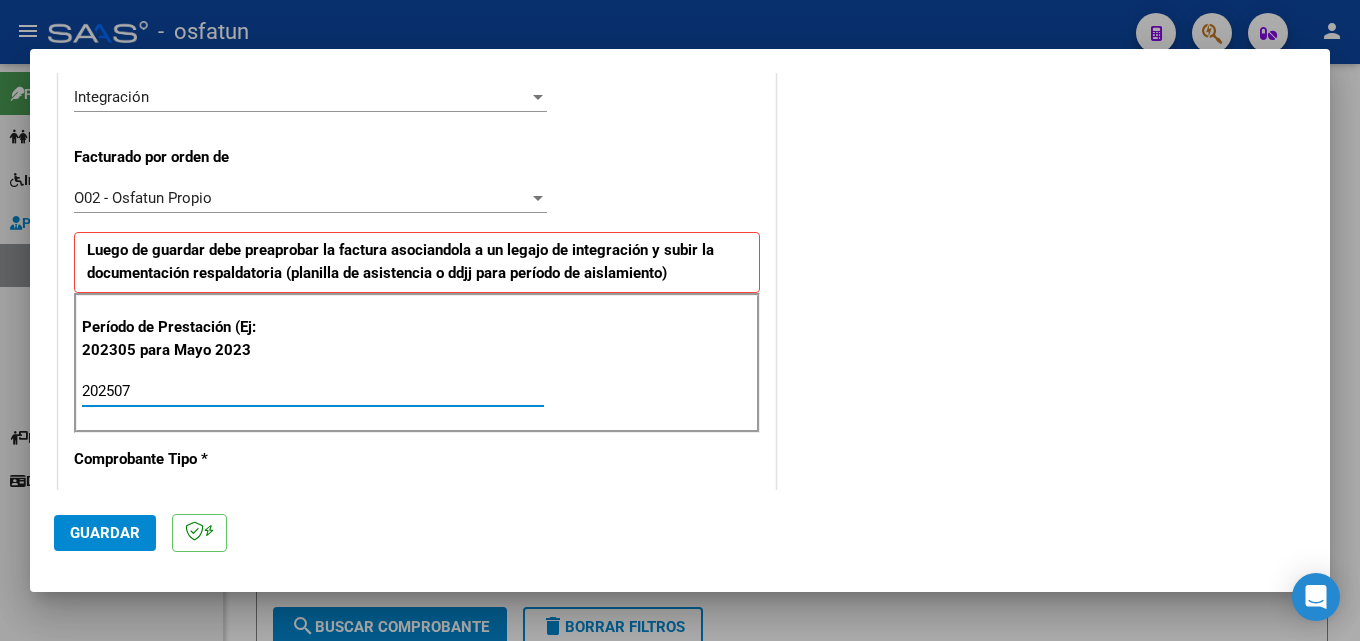 type on "202507" 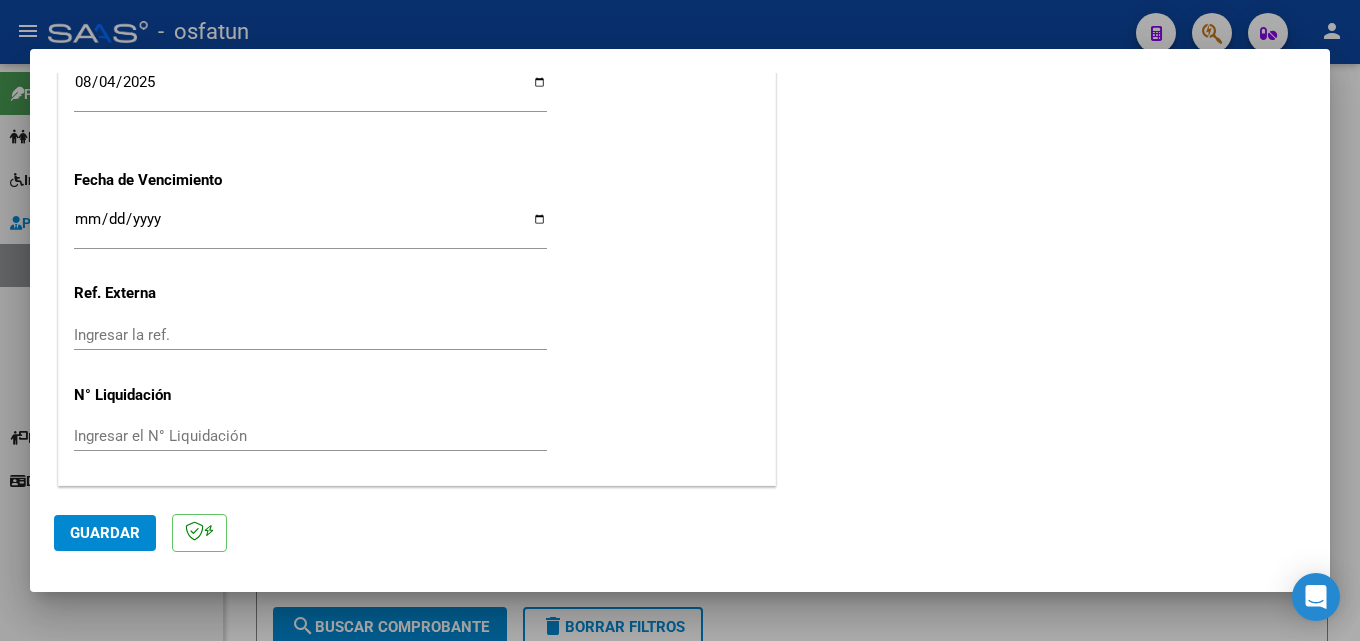 scroll, scrollTop: 1158, scrollLeft: 0, axis: vertical 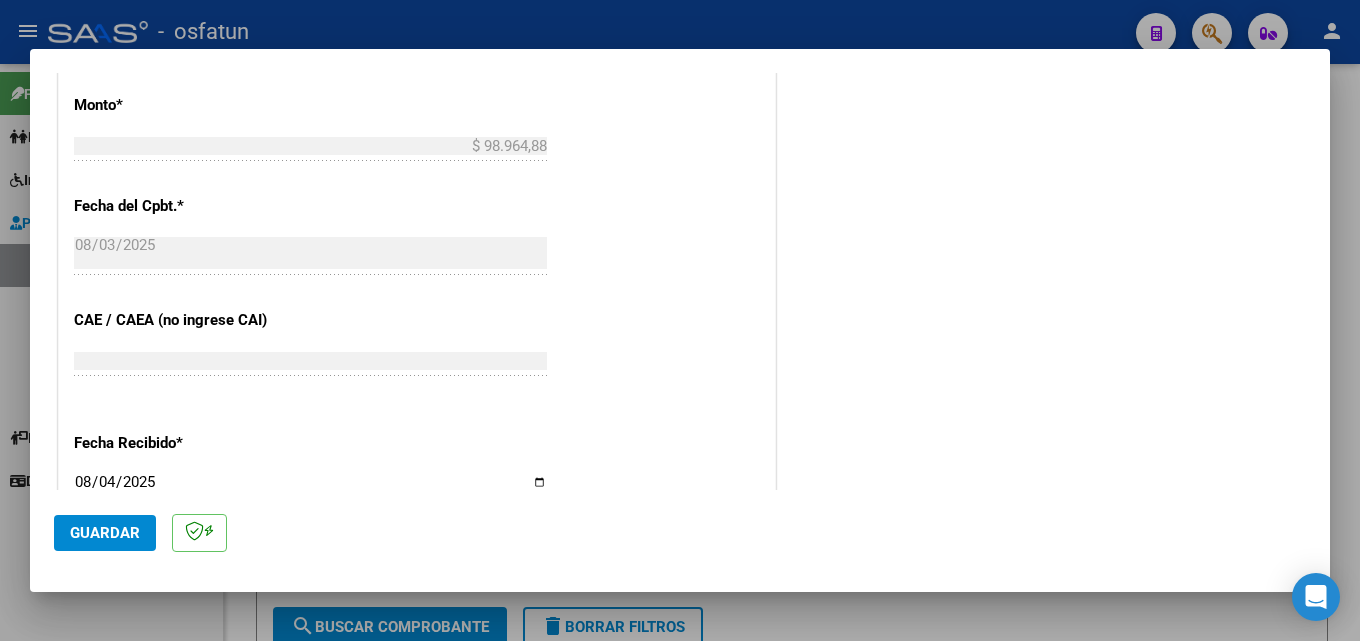 click on "Guardar" 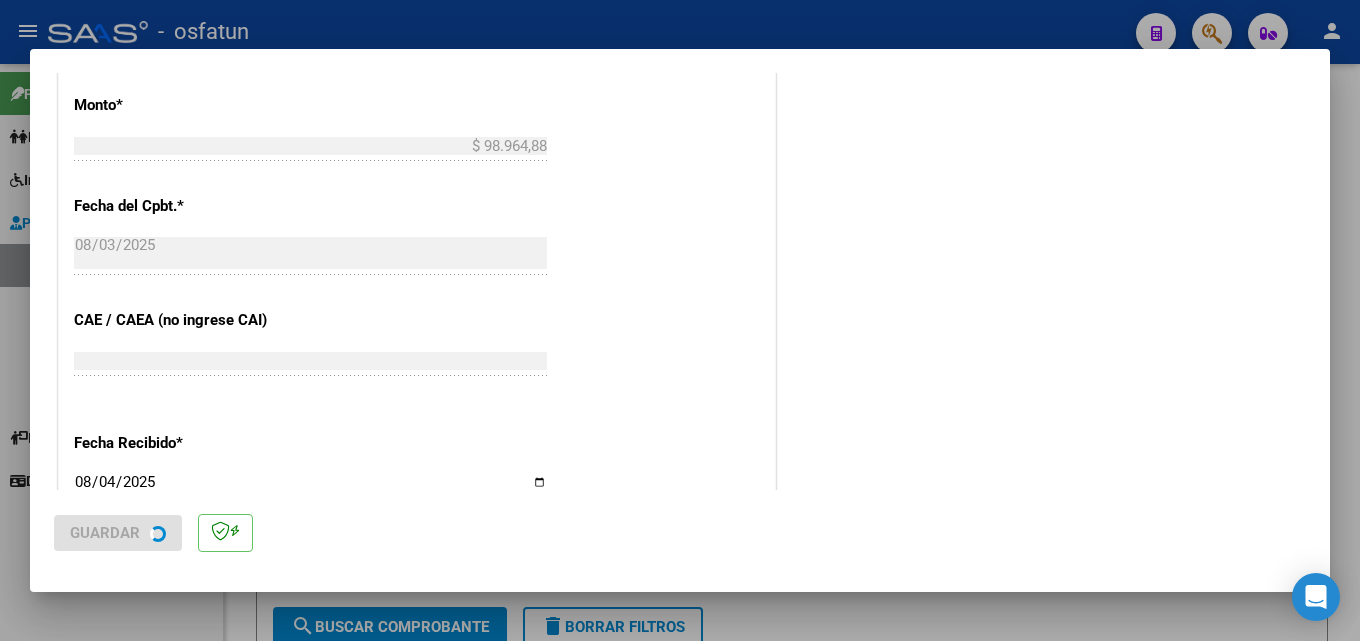 scroll, scrollTop: 0, scrollLeft: 0, axis: both 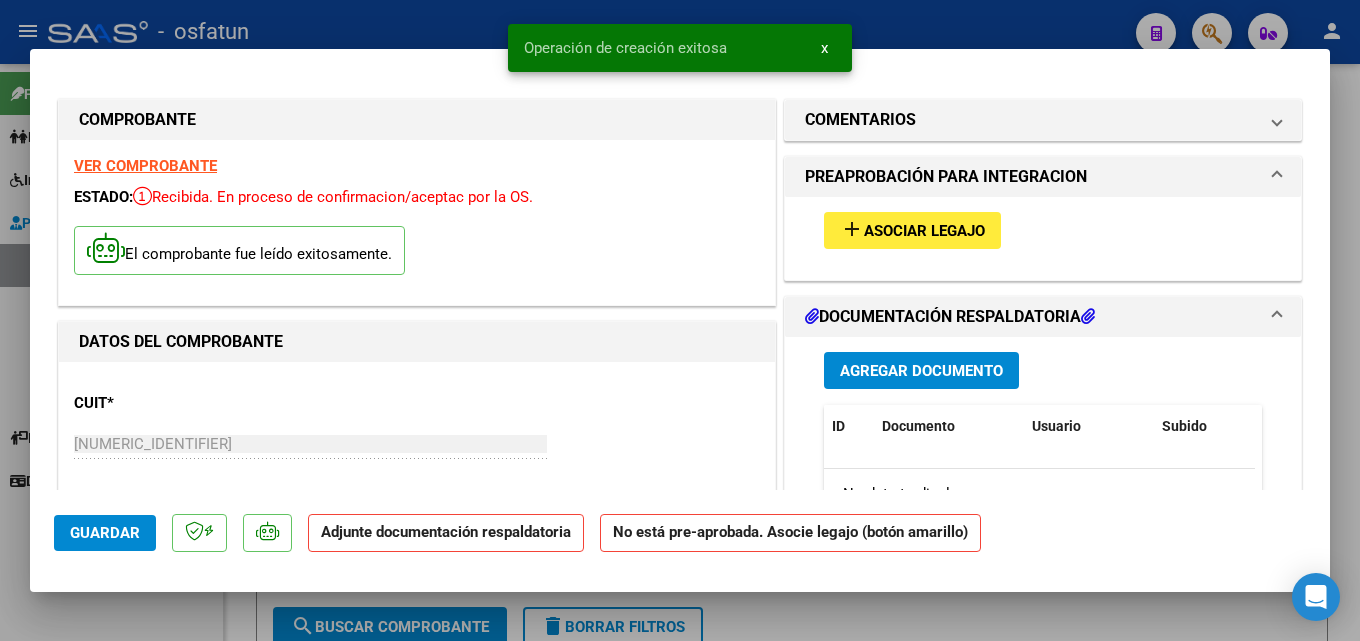click on "Agregar Documento" at bounding box center (921, 371) 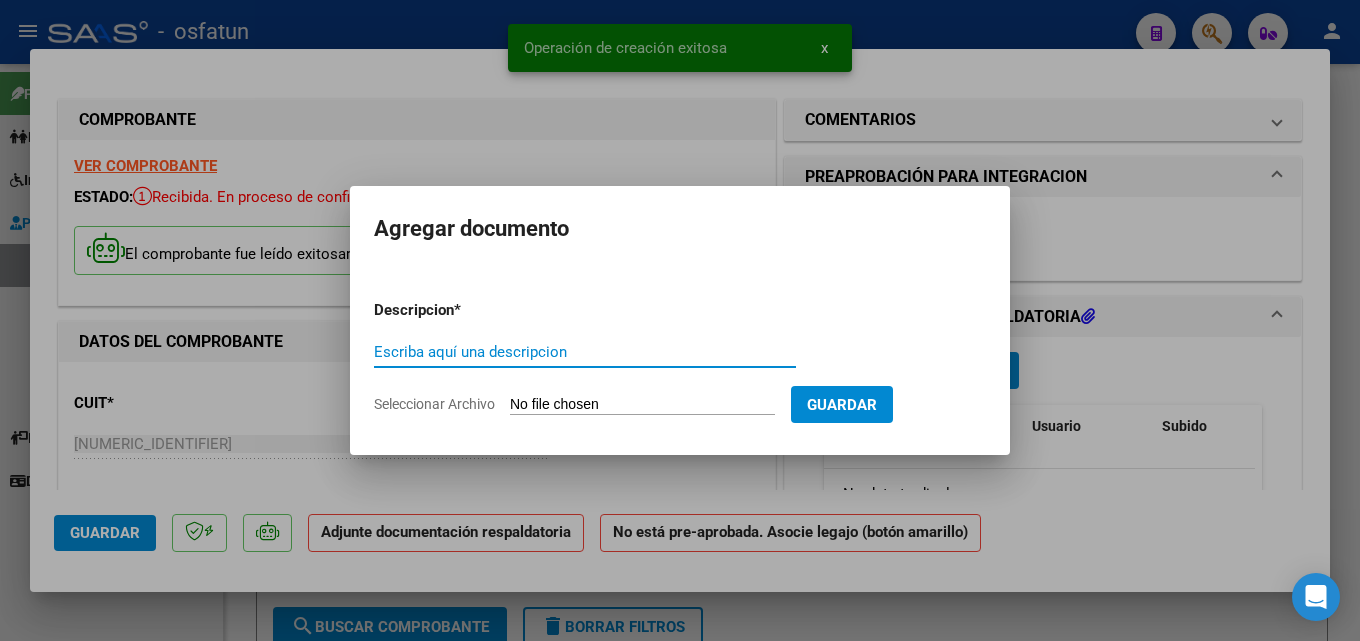 click on "Escriba aquí una descripcion" at bounding box center (585, 352) 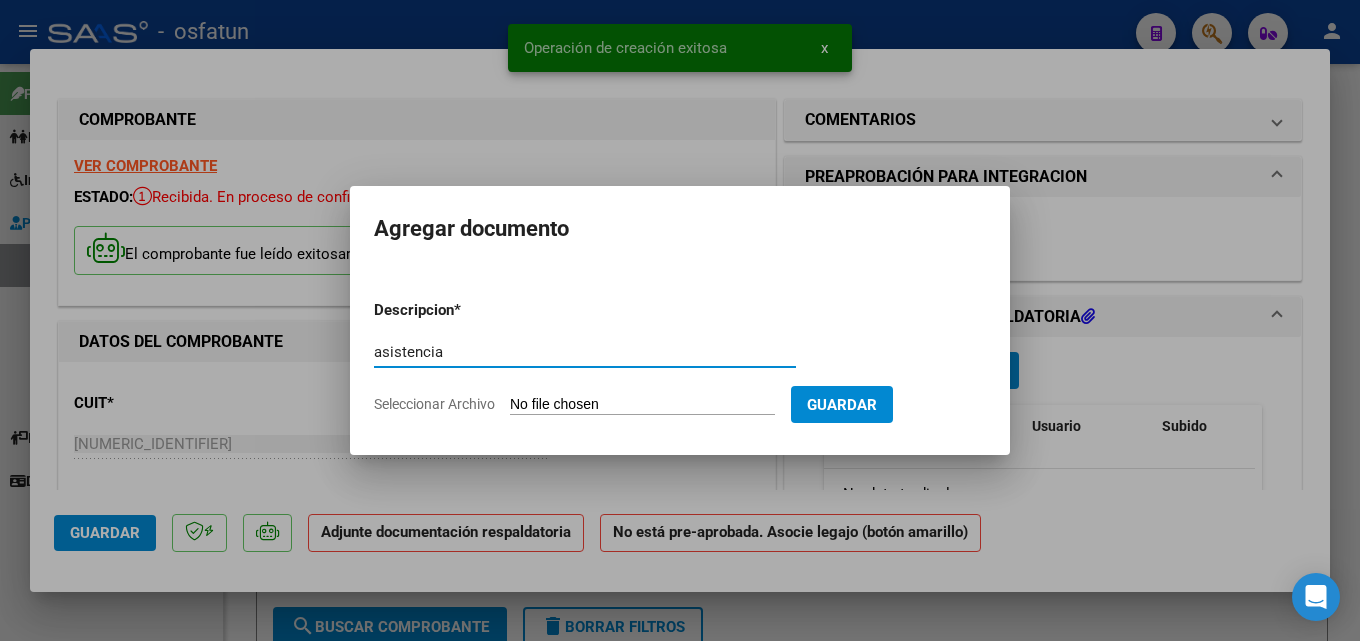 type on "asistencia" 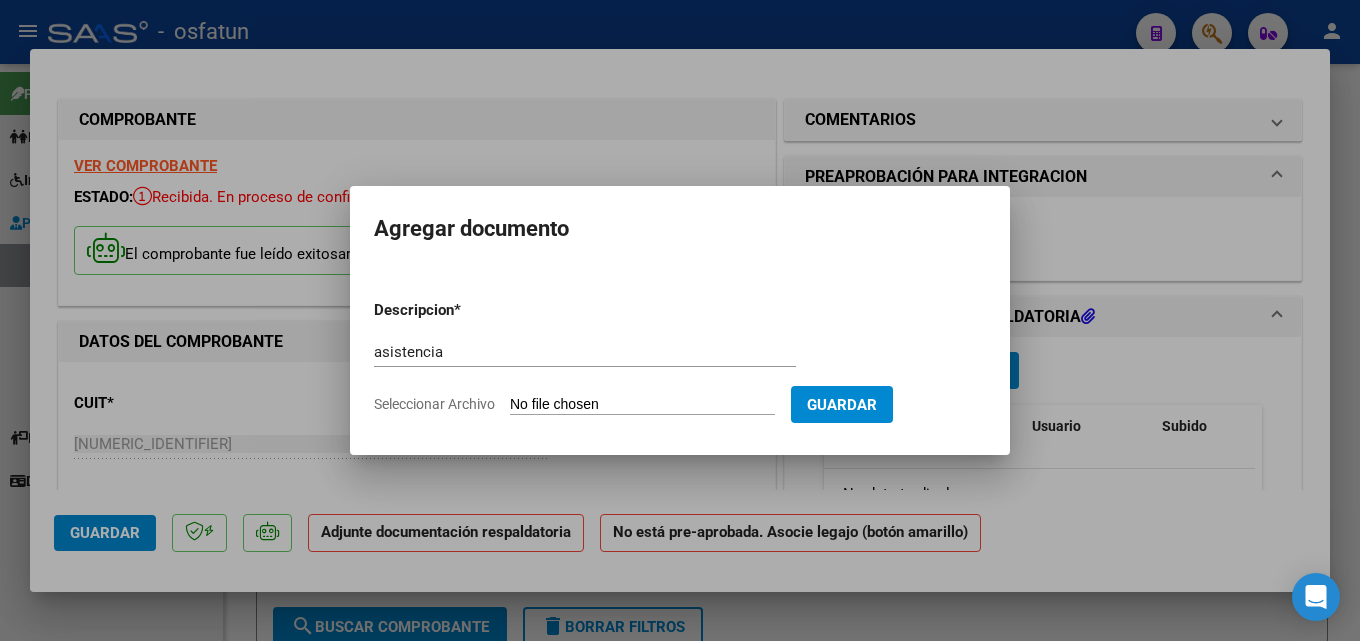 type on "C:\fakepath\asistencia julio osfatun.pdf" 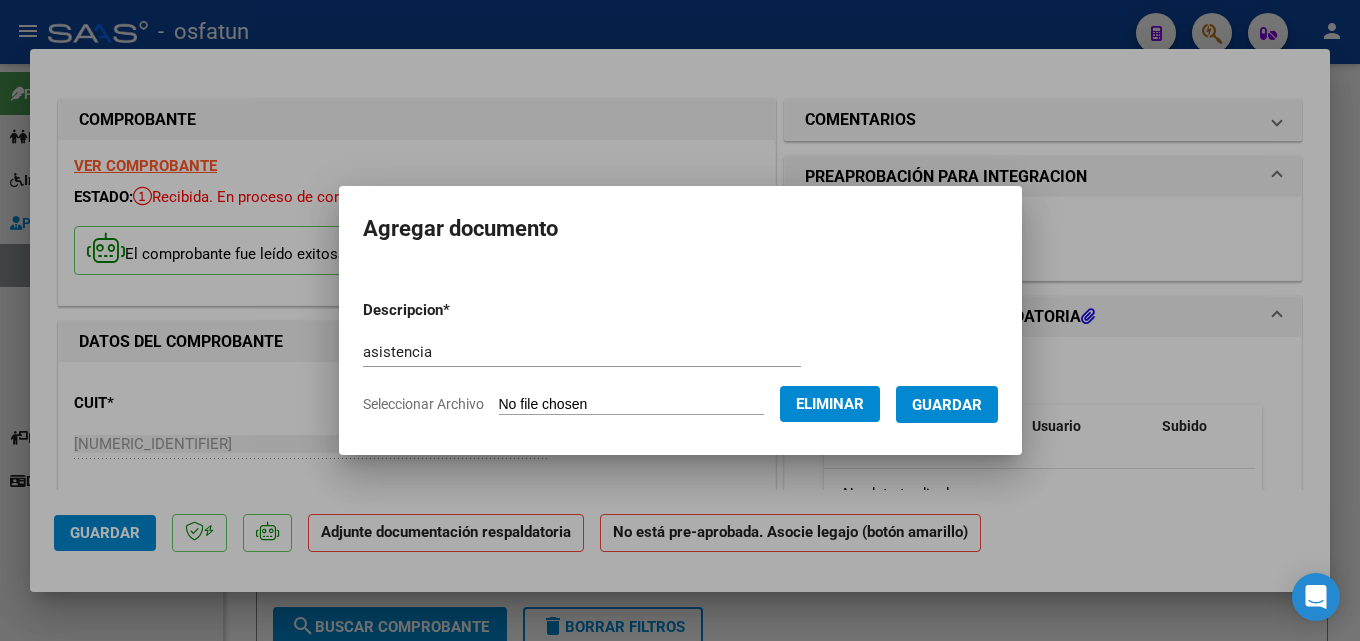 click on "Guardar" at bounding box center (947, 405) 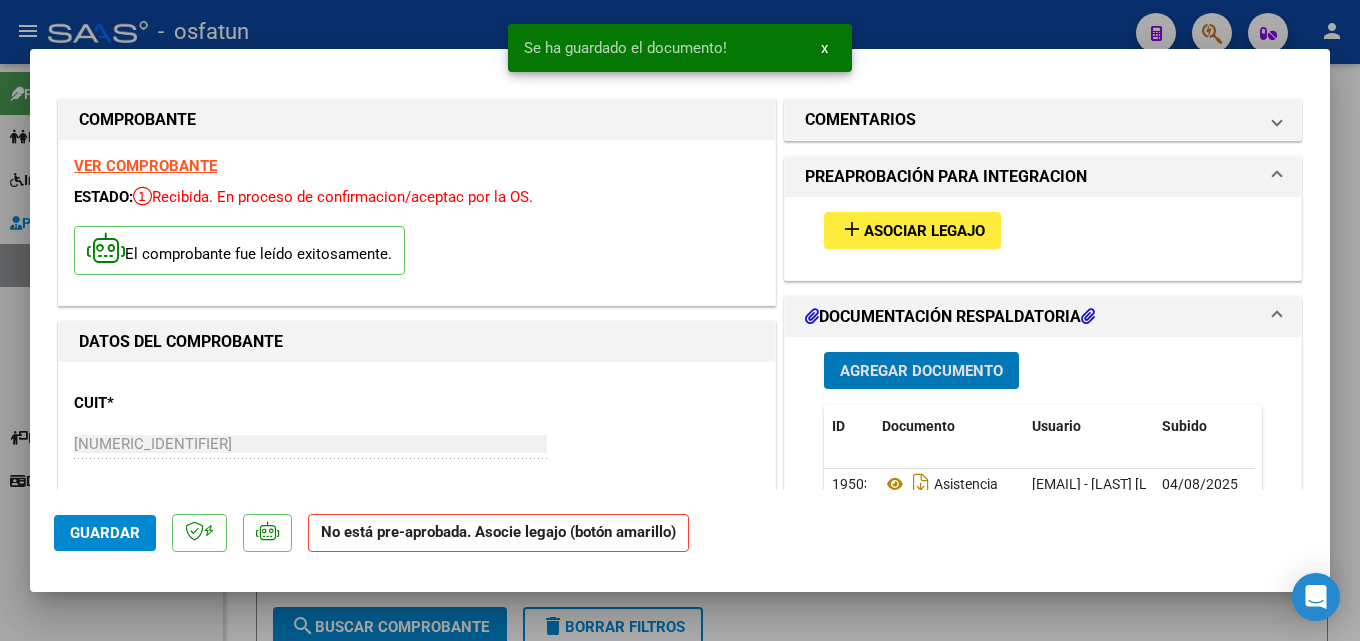 click on "Asociar Legajo" at bounding box center [924, 231] 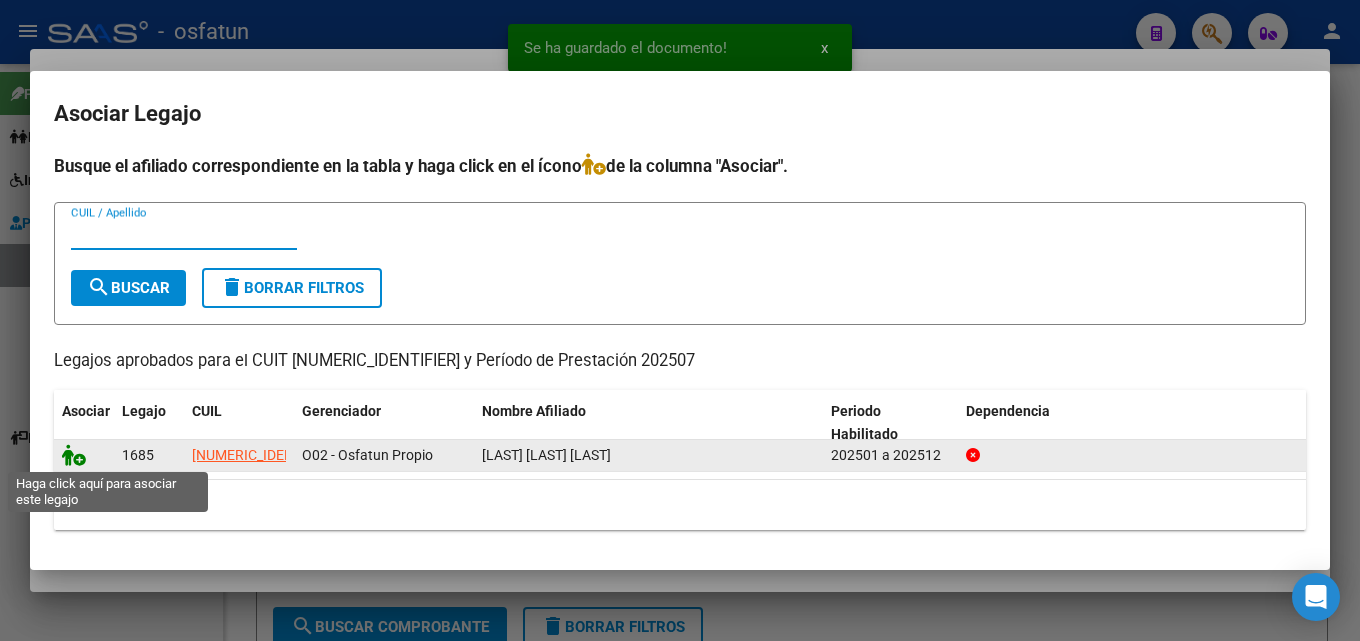 click 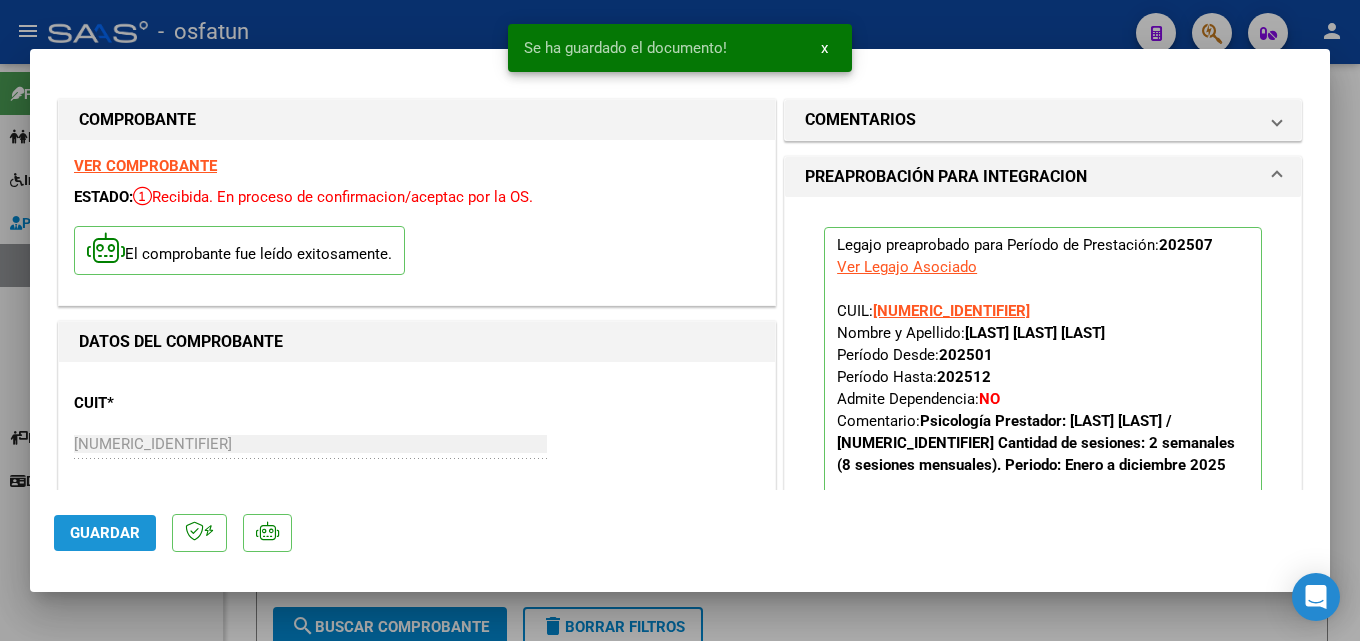 click on "Guardar" 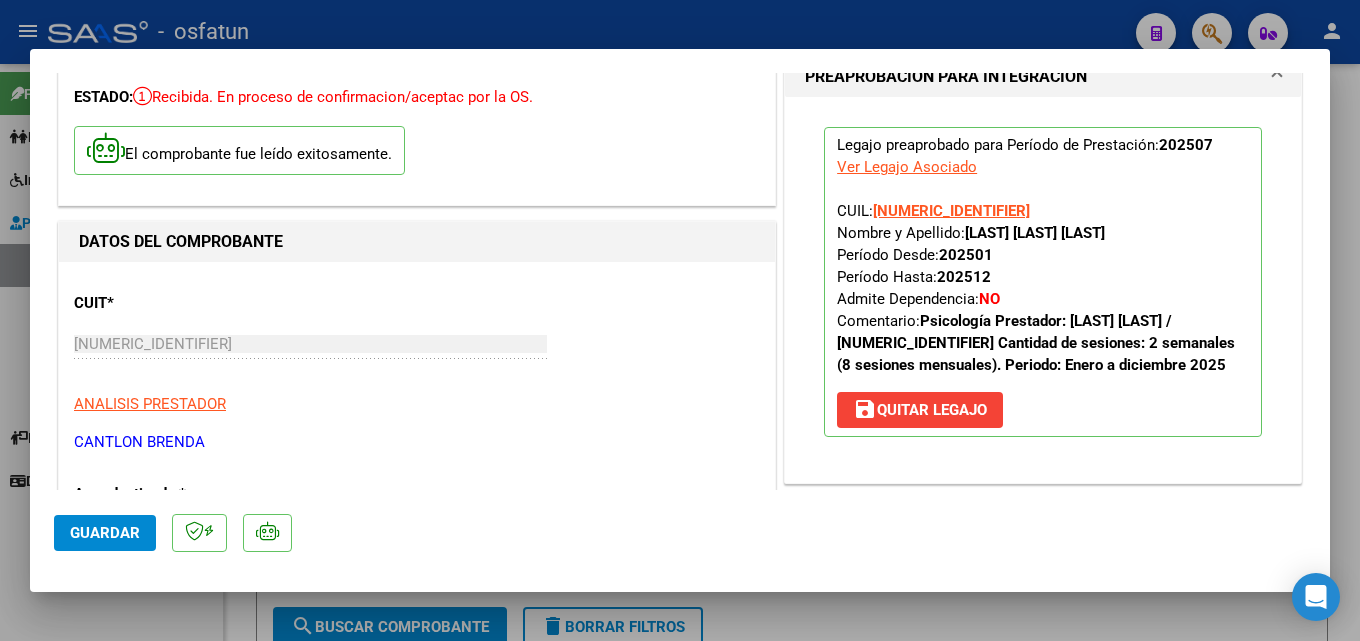 scroll, scrollTop: 0, scrollLeft: 0, axis: both 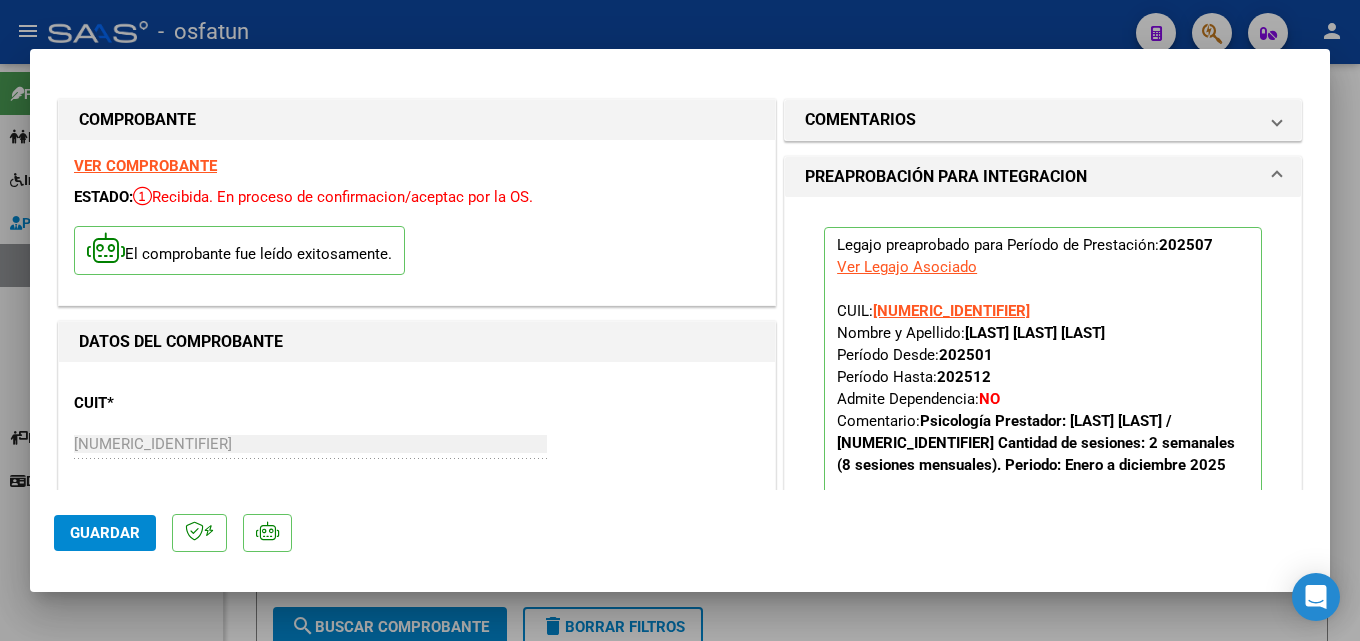 click at bounding box center (680, 320) 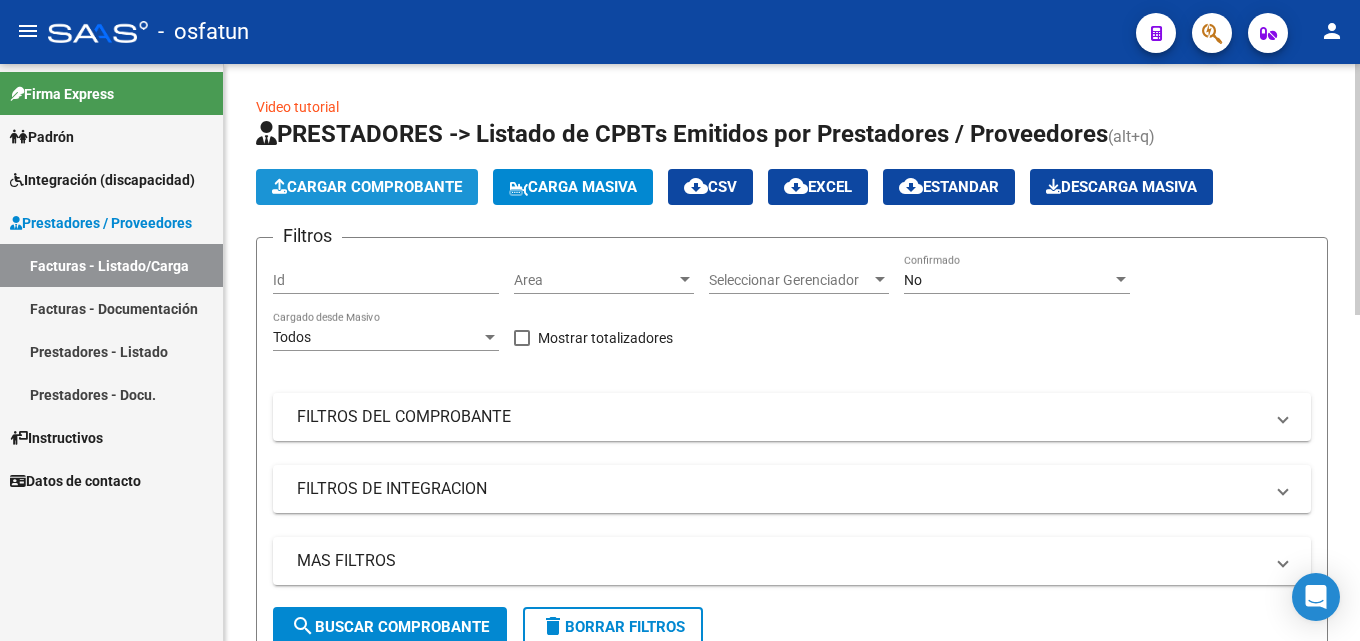 click on "Cargar Comprobante" 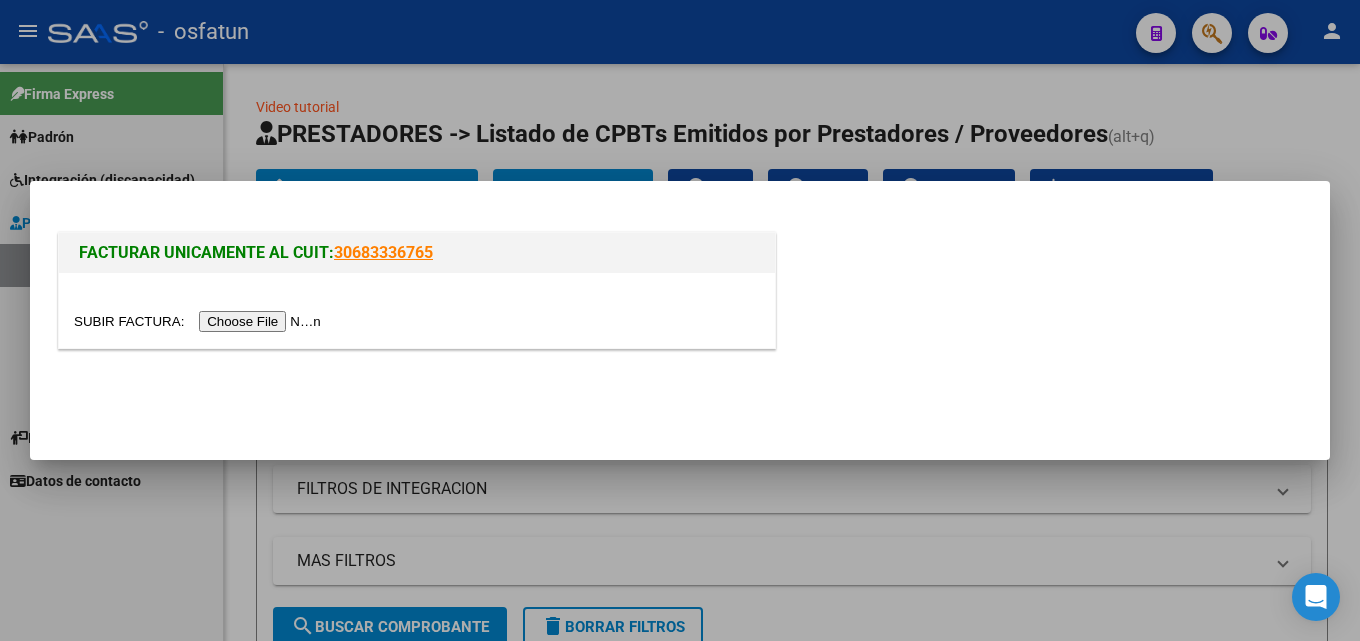 click at bounding box center (200, 321) 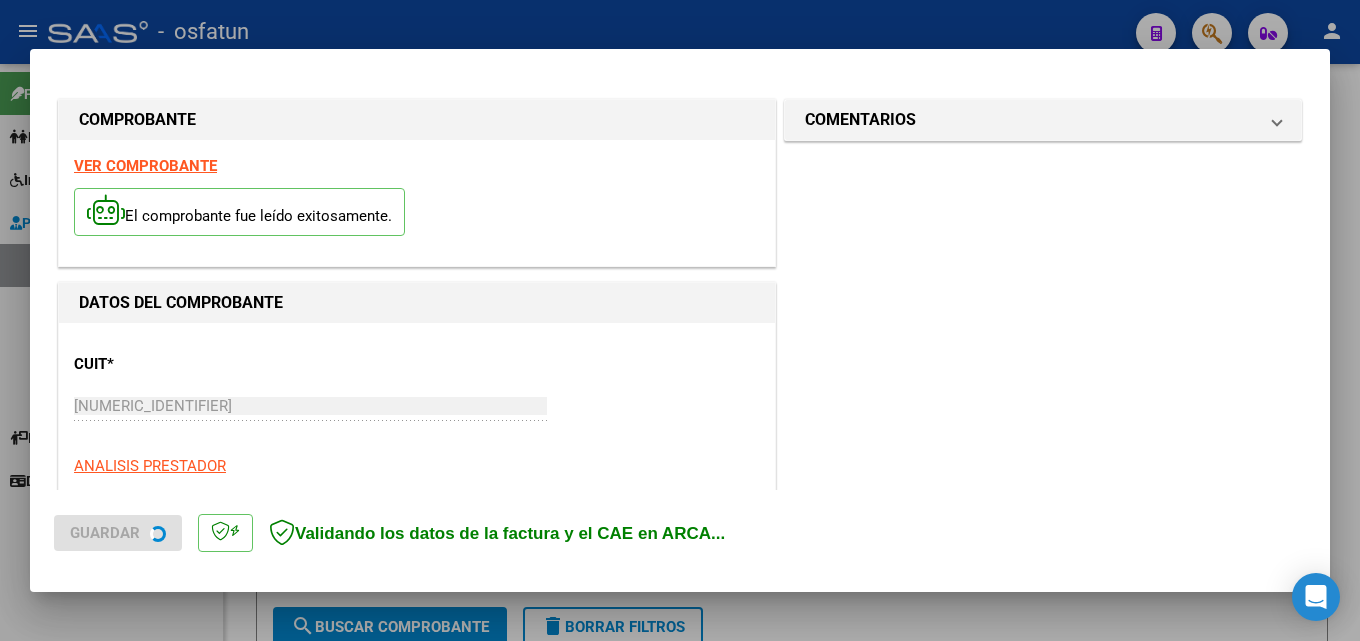 scroll, scrollTop: 500, scrollLeft: 0, axis: vertical 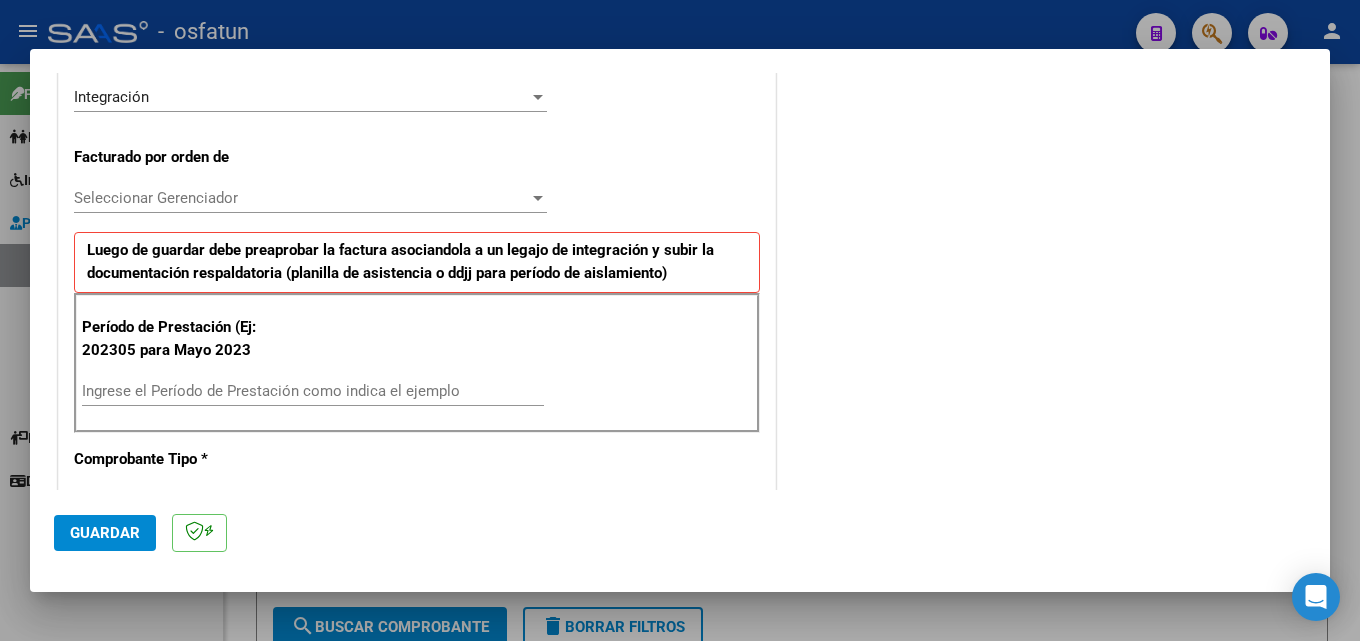 click on "Ingrese el Período de Prestación como indica el ejemplo" at bounding box center (313, 391) 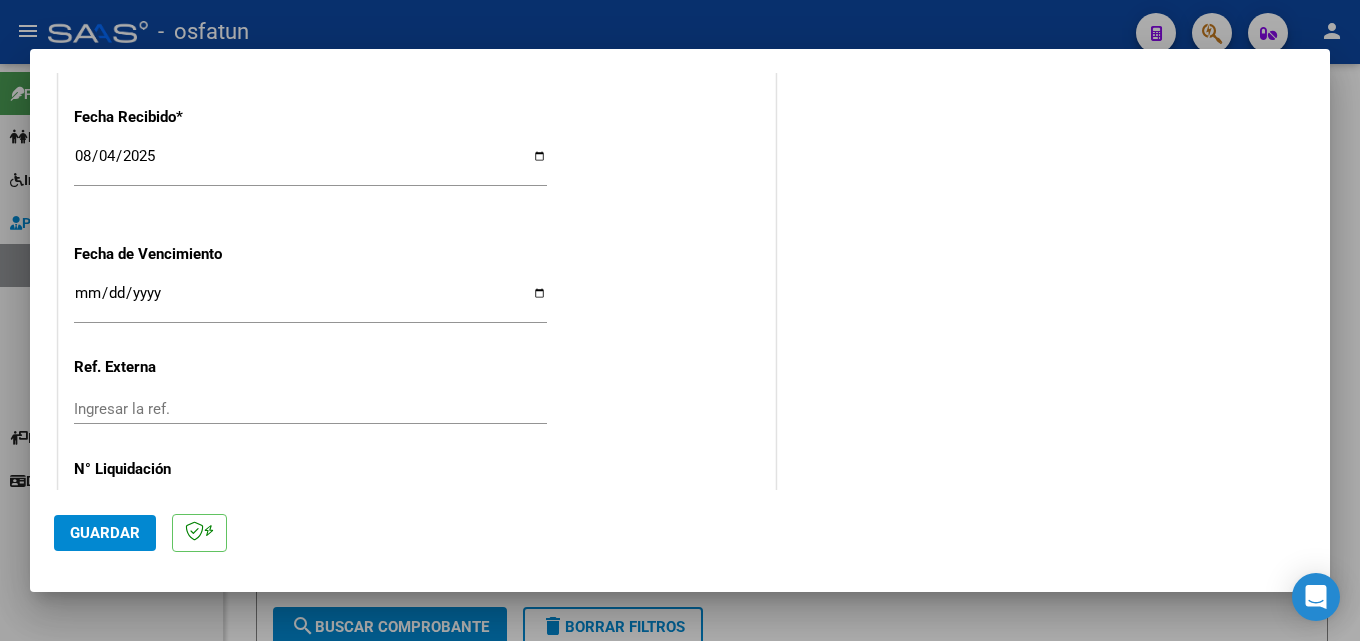 scroll, scrollTop: 1500, scrollLeft: 0, axis: vertical 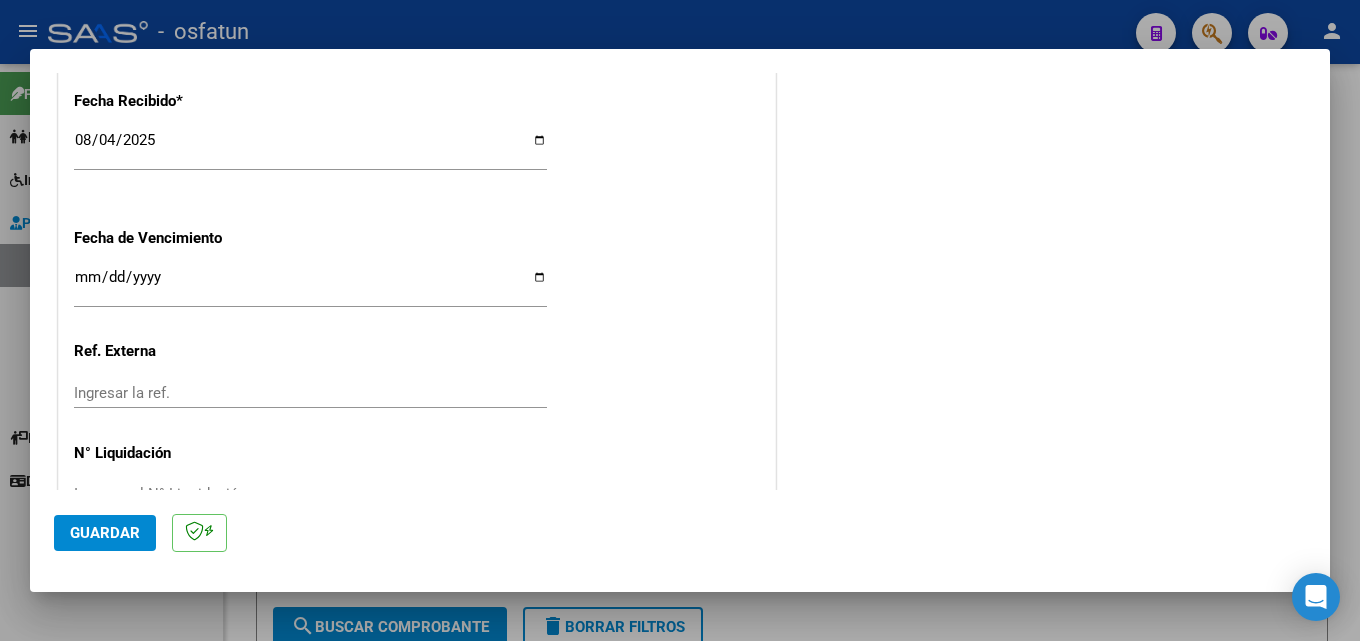 type on "202507" 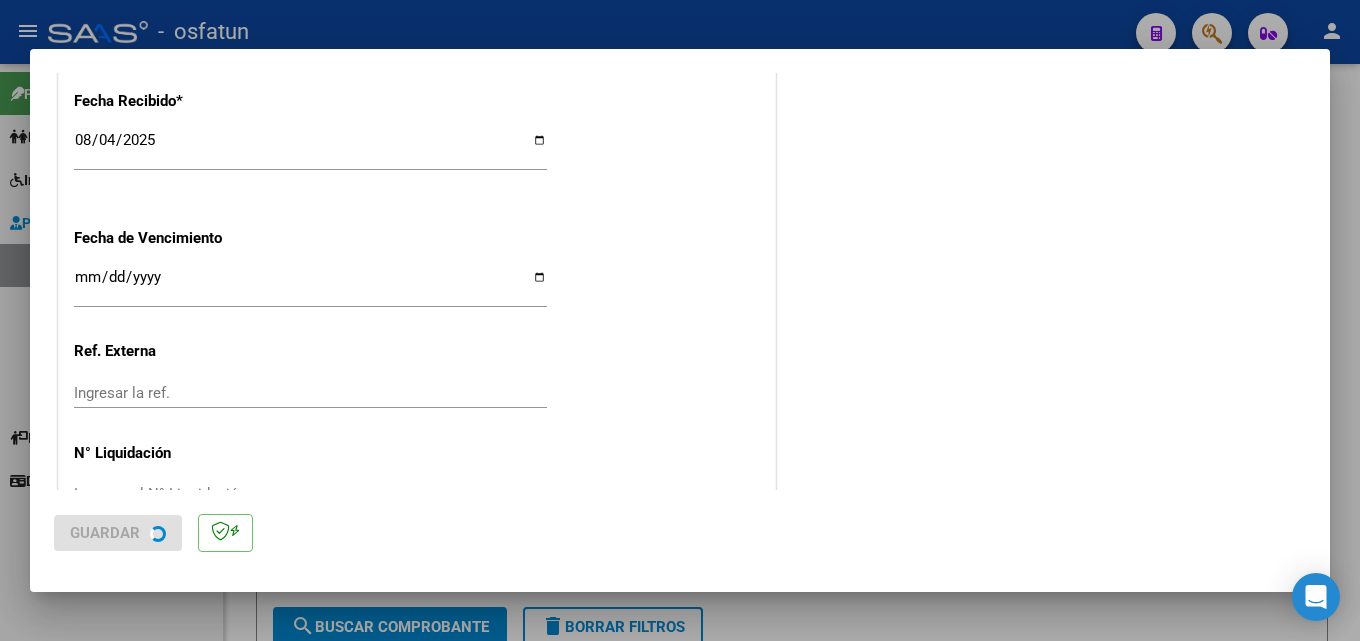scroll, scrollTop: 0, scrollLeft: 0, axis: both 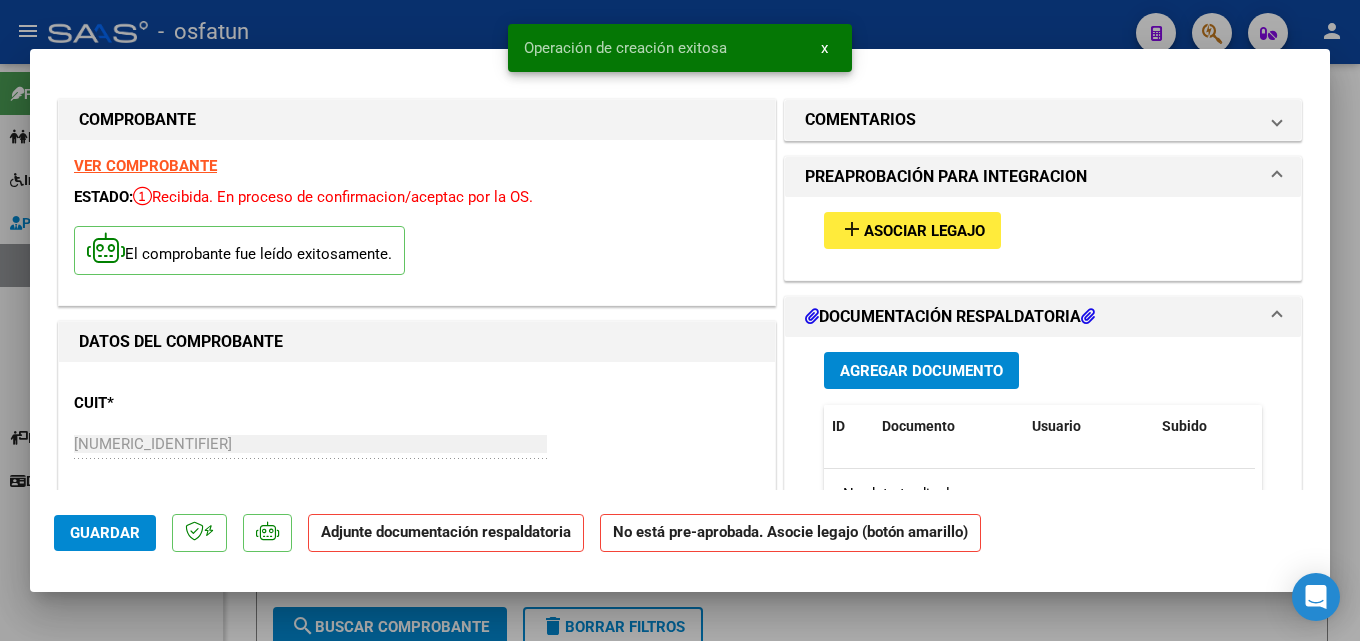 click on "Agregar Documento" at bounding box center (921, 371) 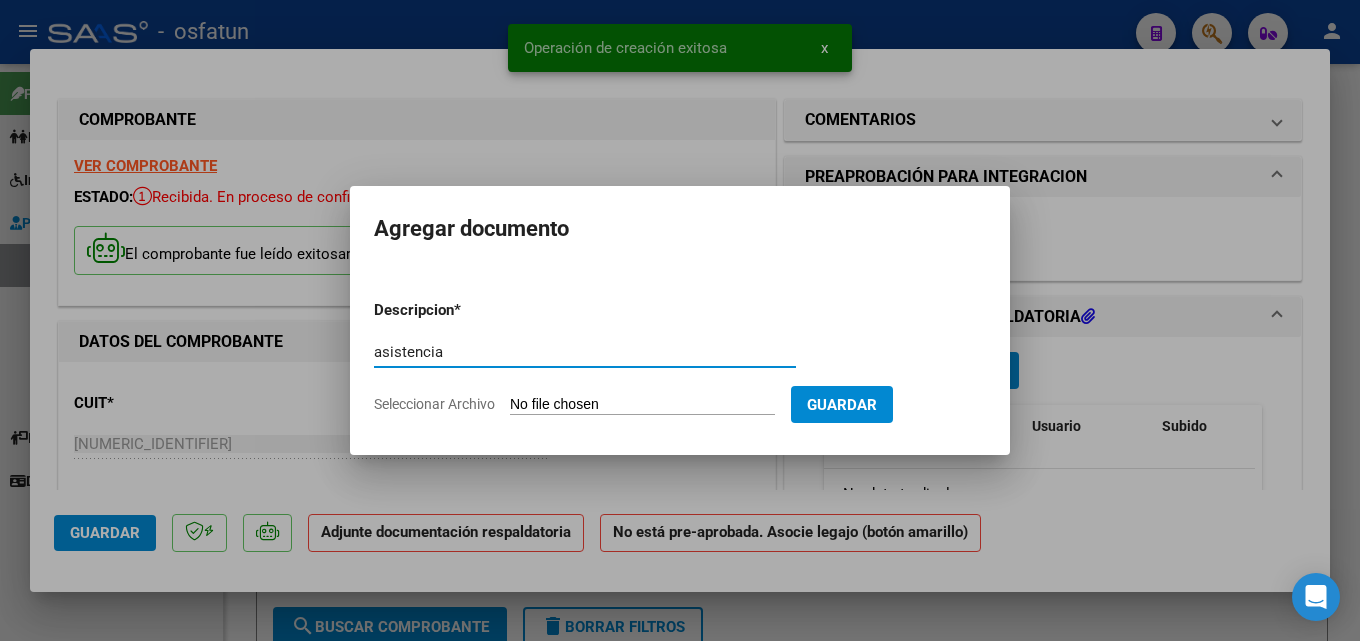 type on "asistencia" 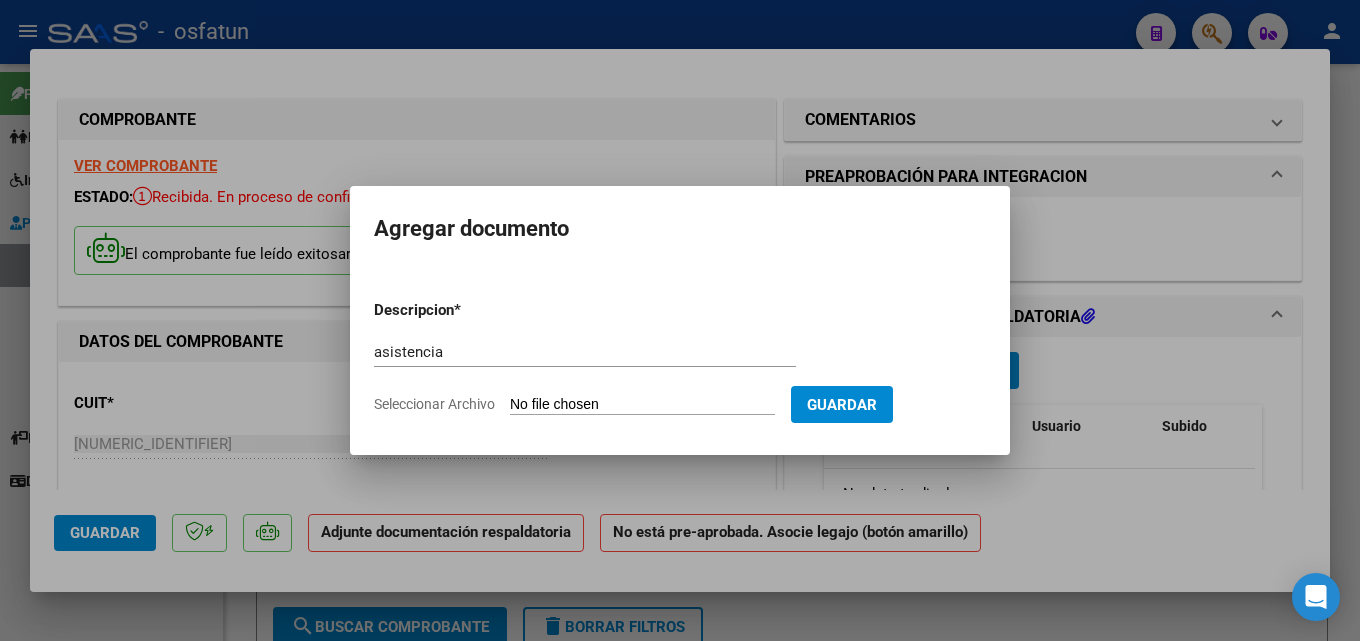 type on "C:\fakepath\asistencia.pdf" 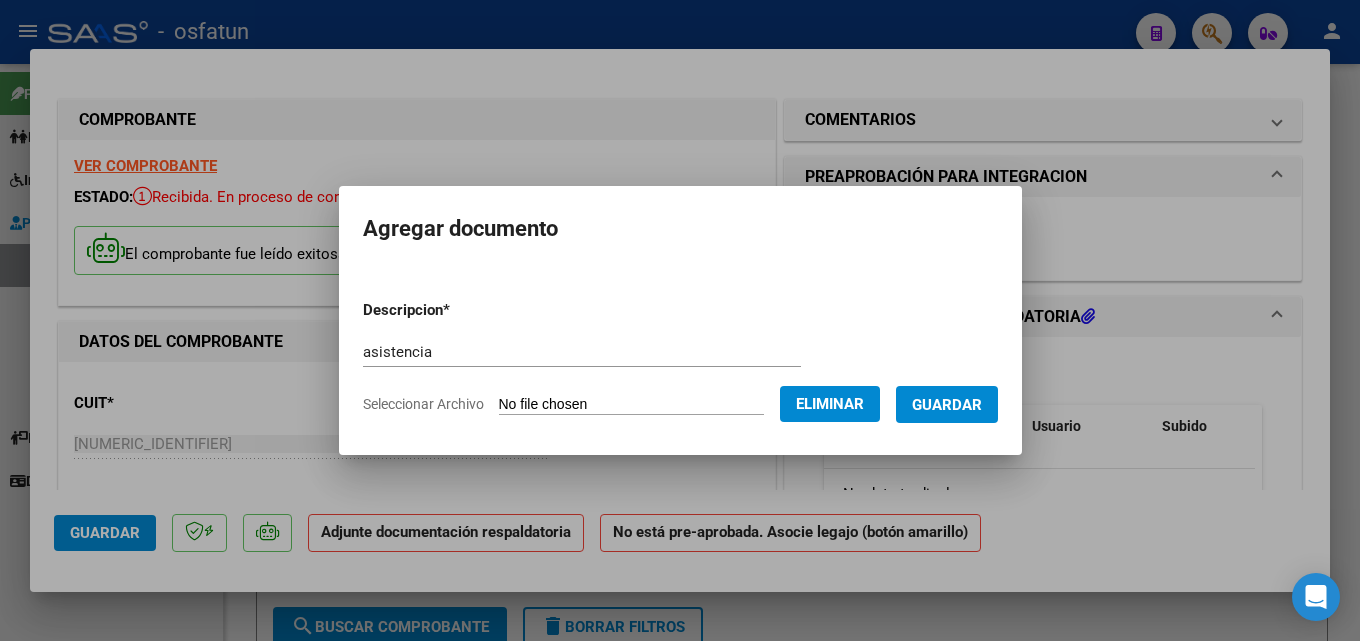 click on "Guardar" at bounding box center (947, 404) 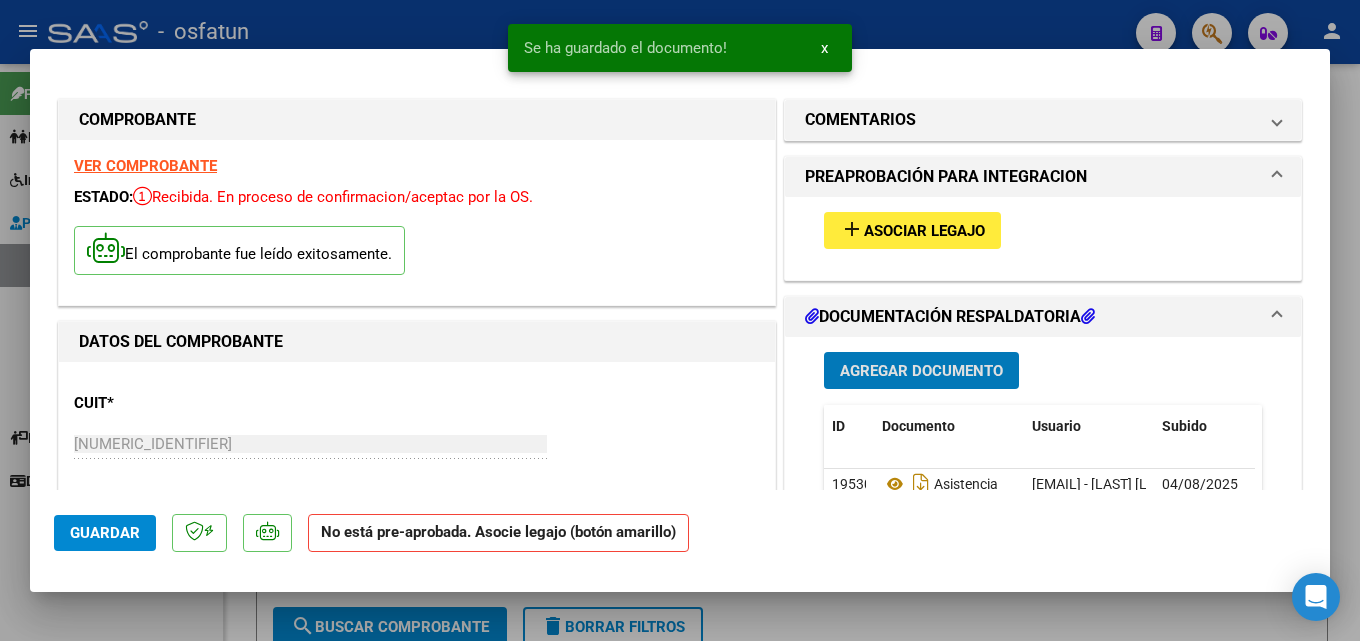 click on "Agregar Documento" at bounding box center [921, 371] 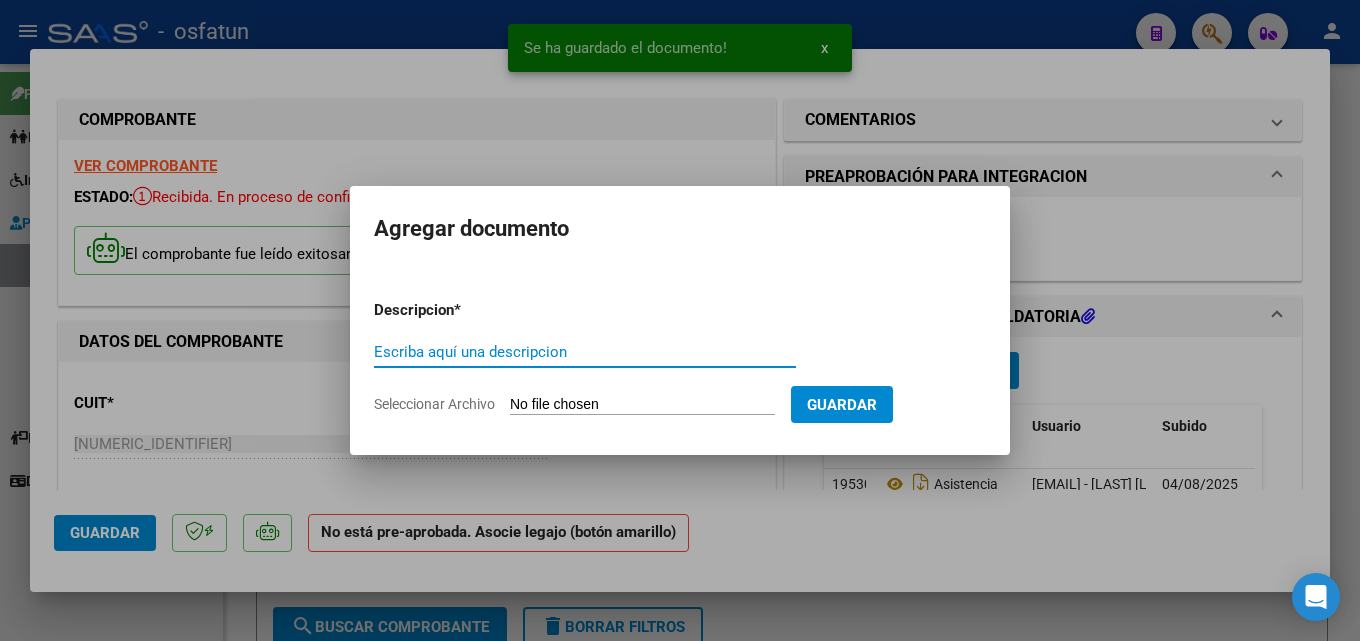 click on "Seleccionar Archivo" at bounding box center [642, 405] 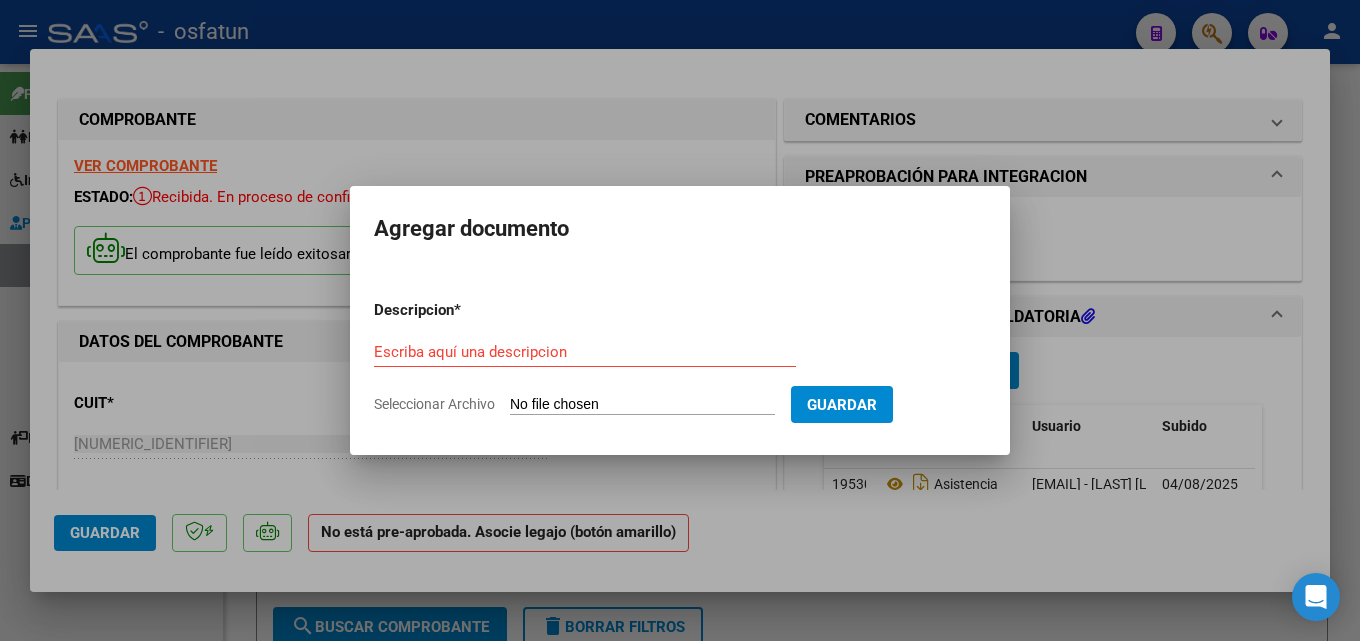 type on "C:\fakepath\order_3406810 - Transporte.pdf" 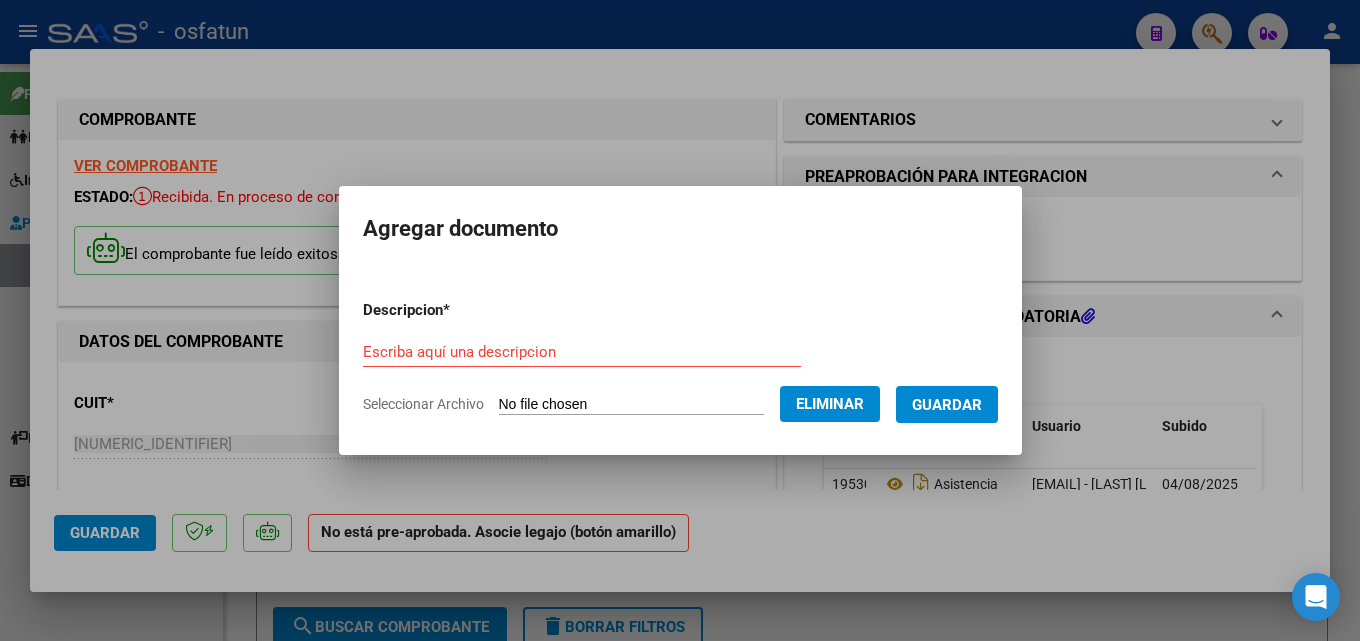 click on "Escriba aquí una descripcion" at bounding box center (582, 352) 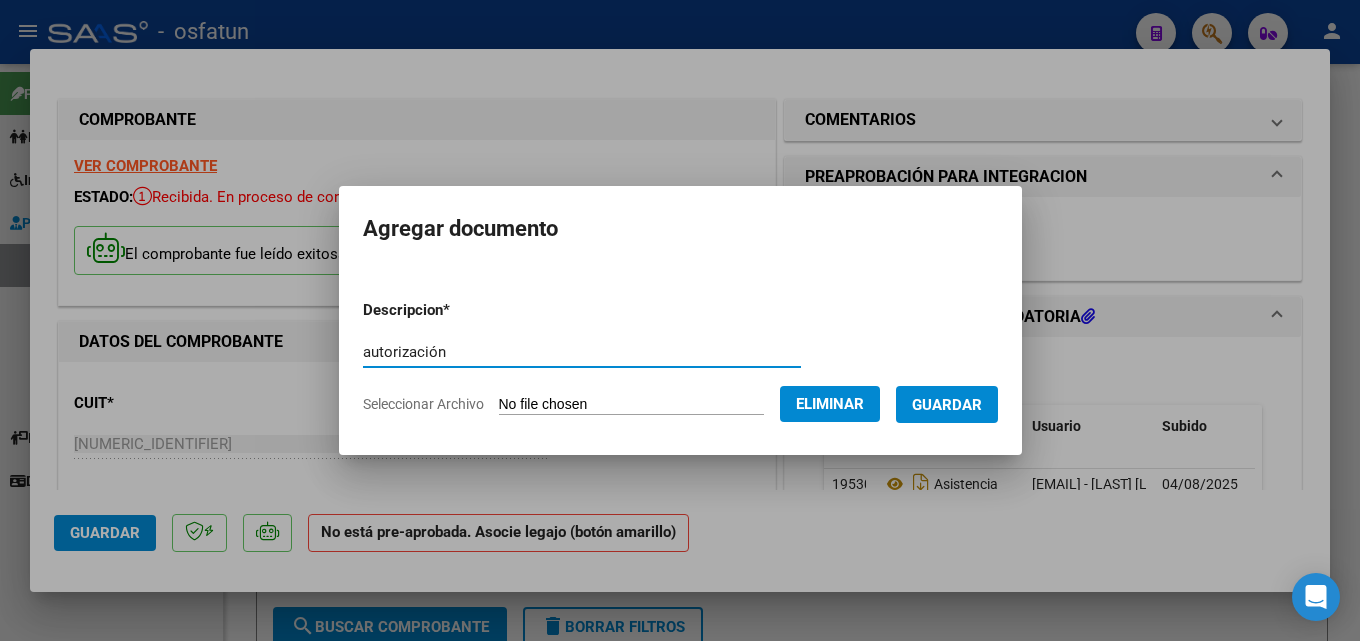 type on "autorización" 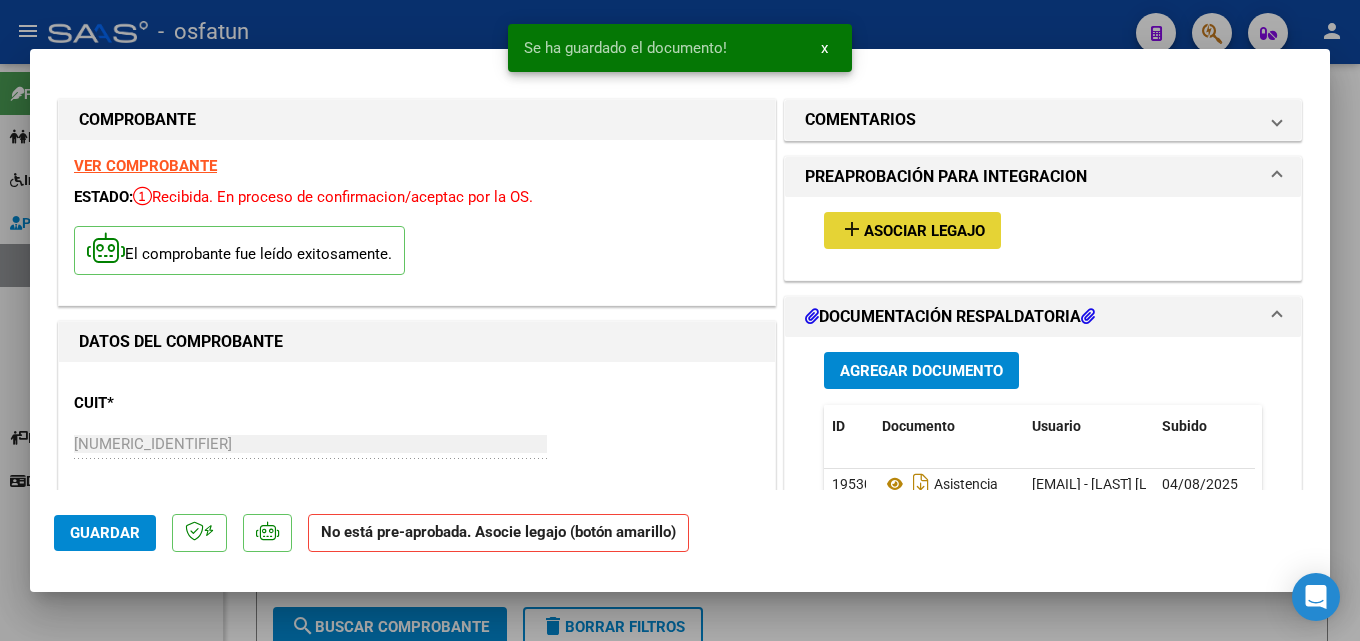click on "Asociar Legajo" at bounding box center [924, 231] 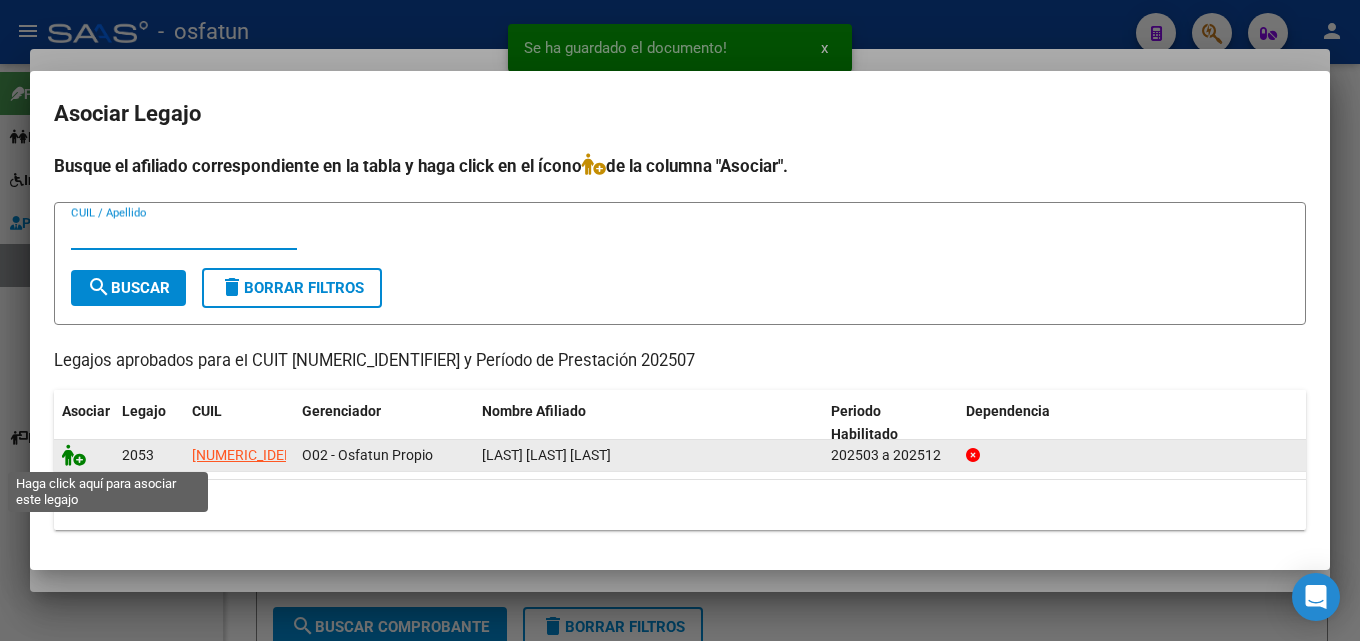 click 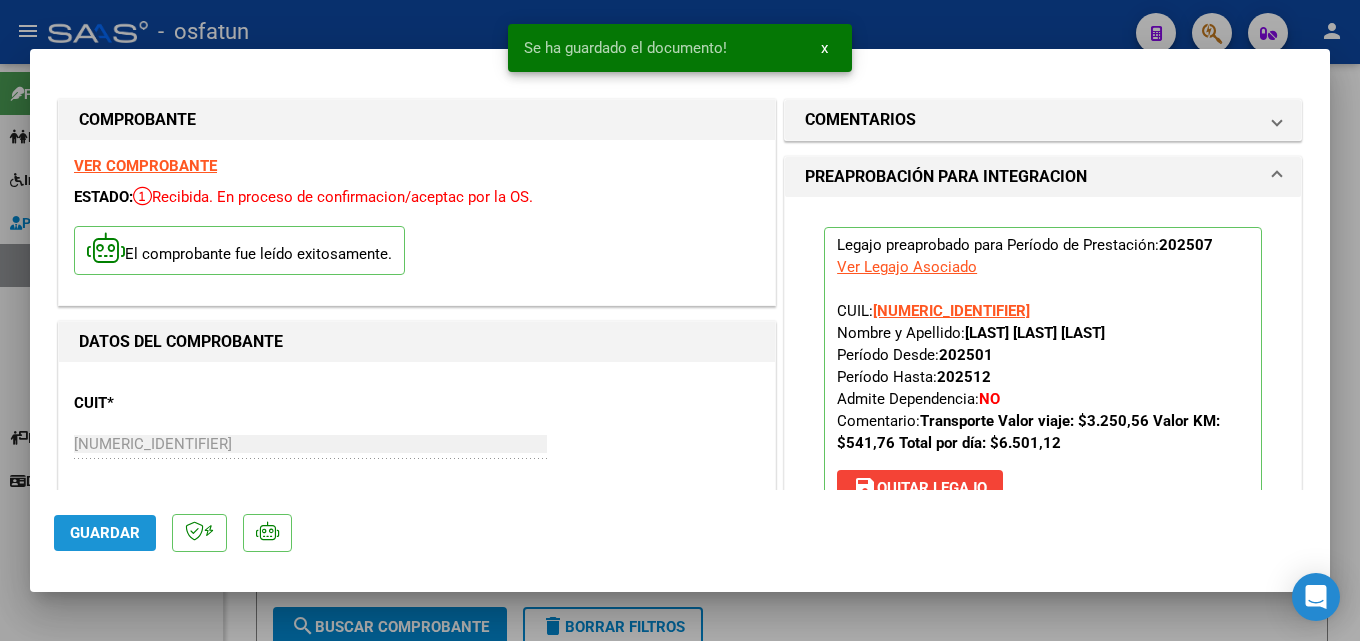 click on "Guardar" 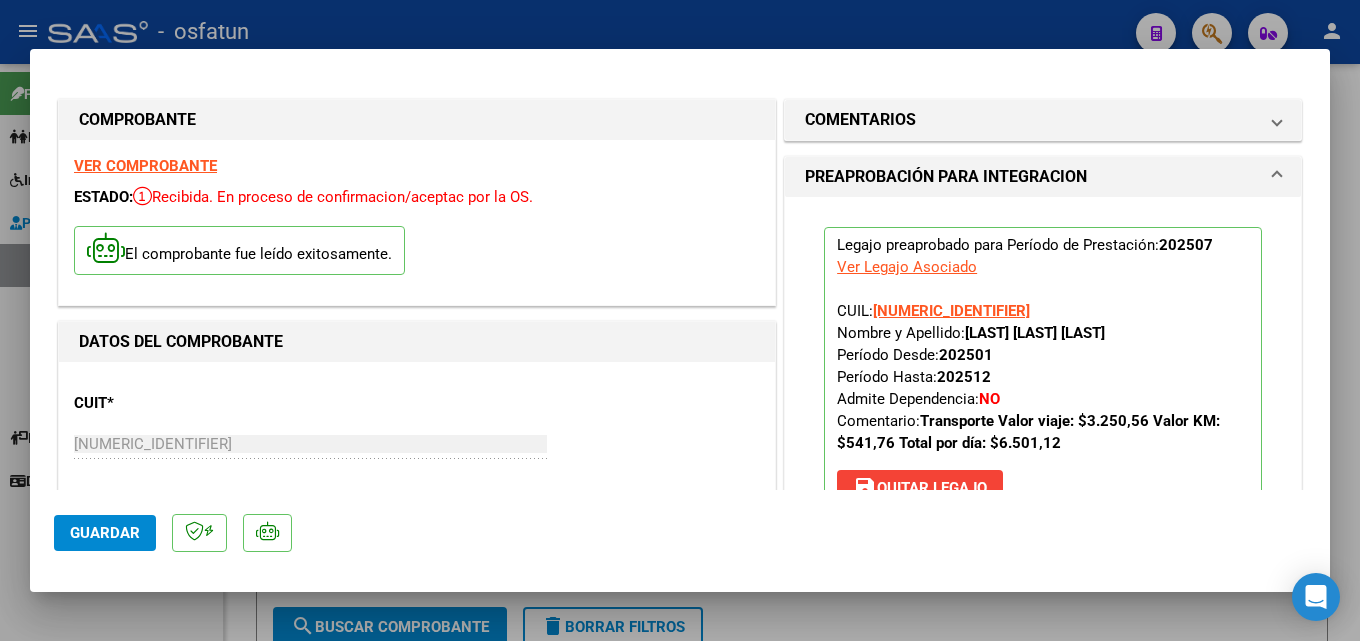 click on "Guardar" 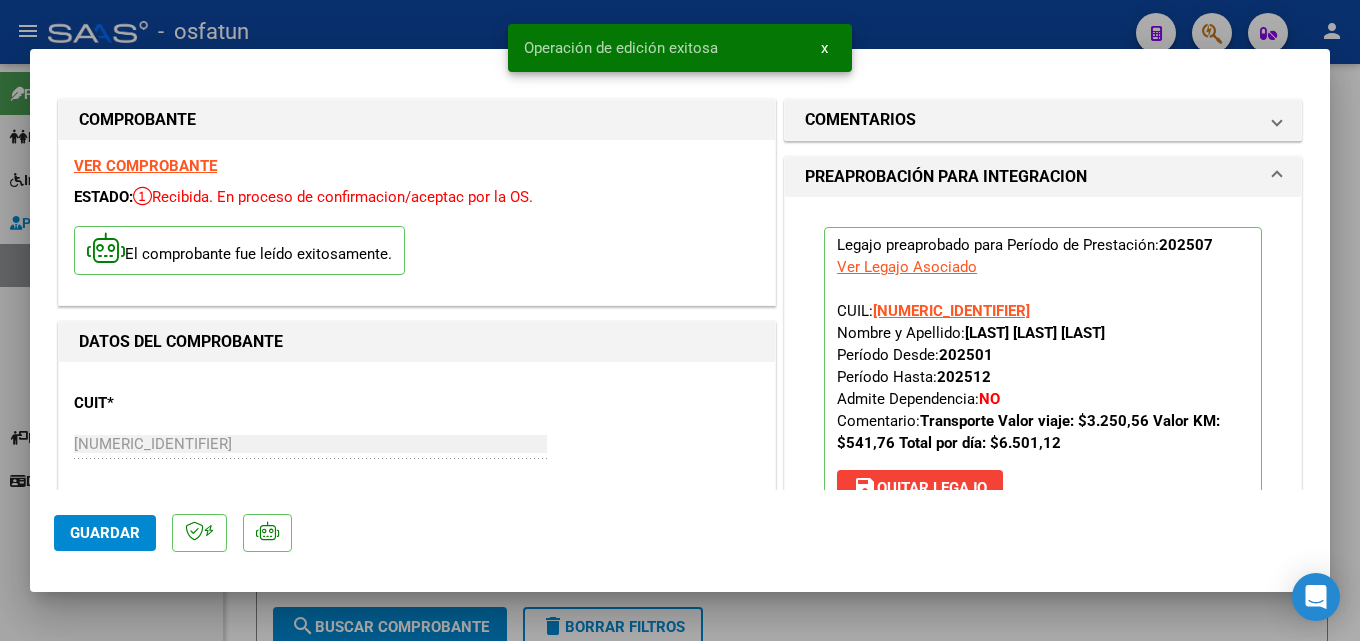 click at bounding box center [680, 320] 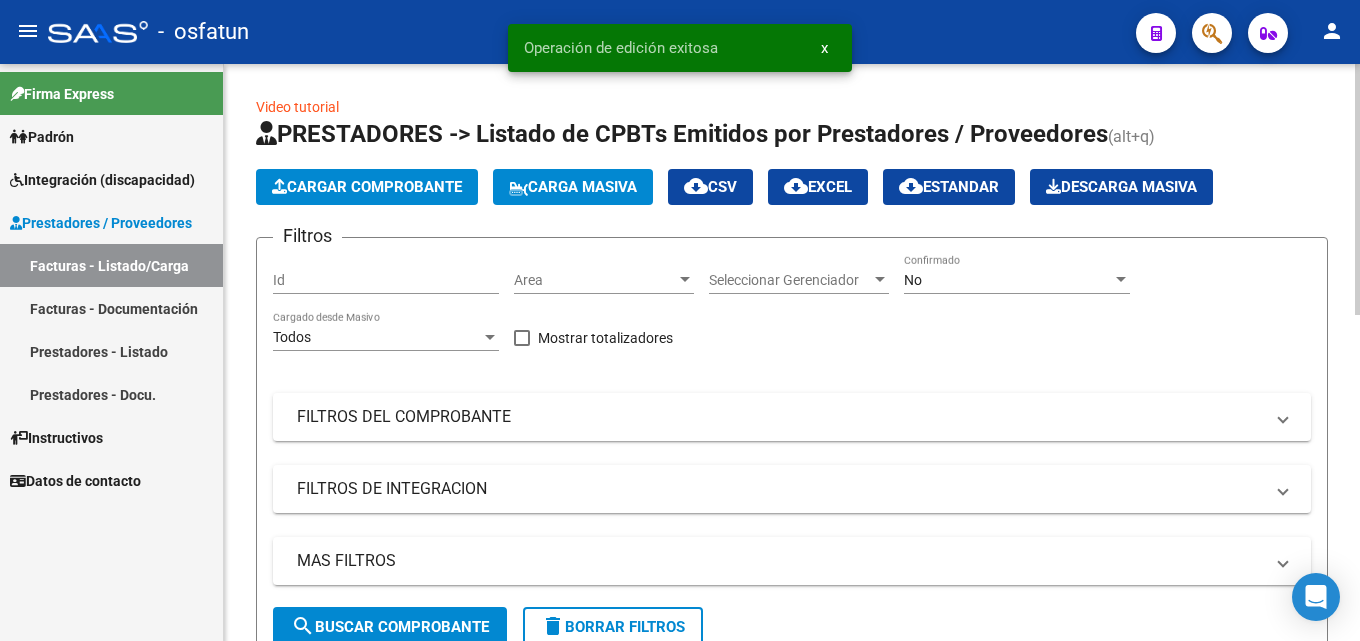 click on "Cargar Comprobante" 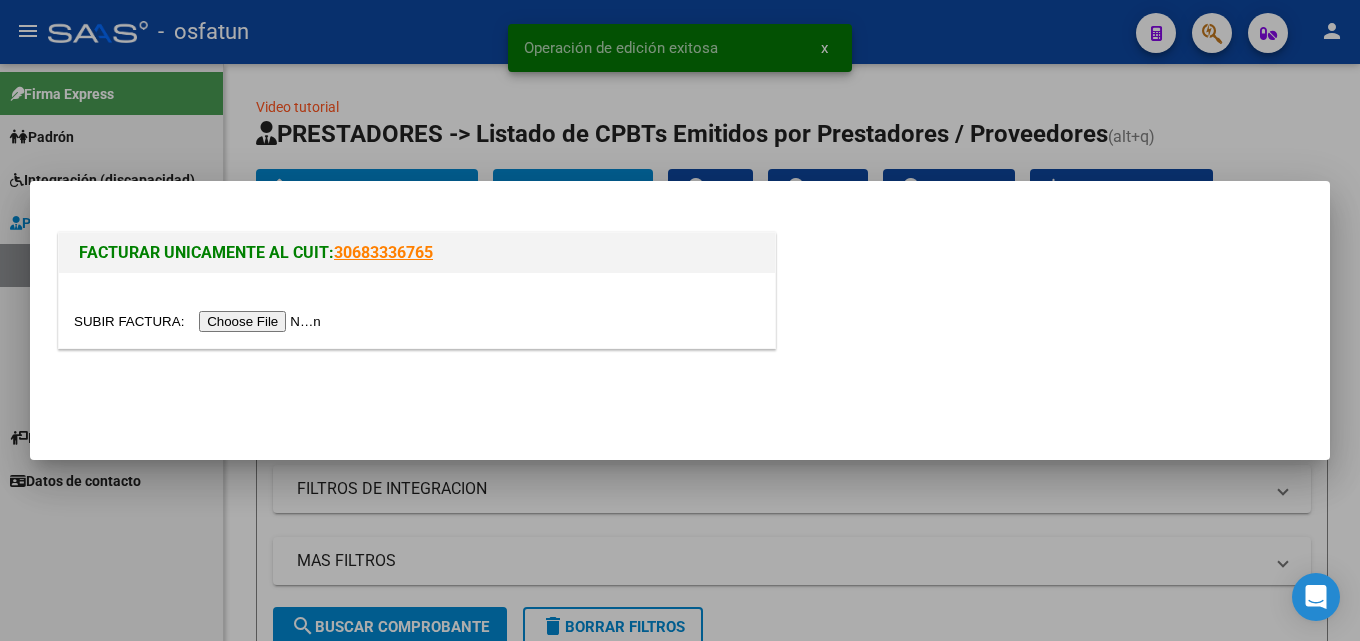 click at bounding box center [200, 321] 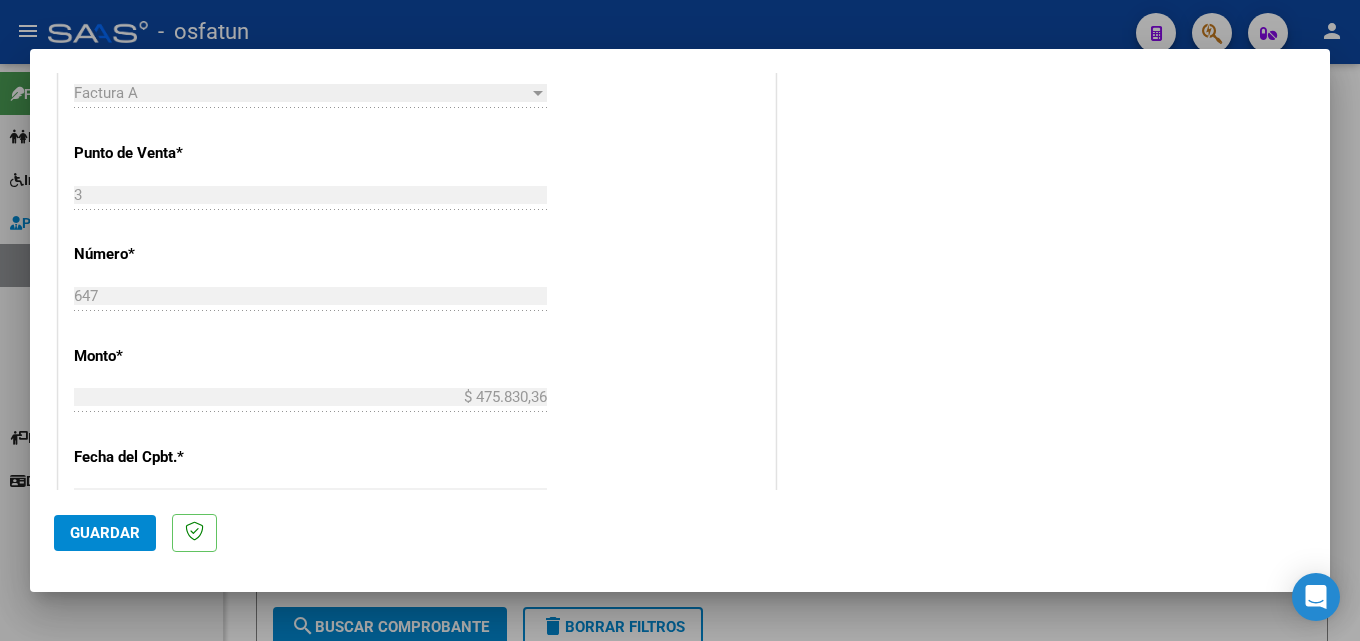 scroll, scrollTop: 700, scrollLeft: 0, axis: vertical 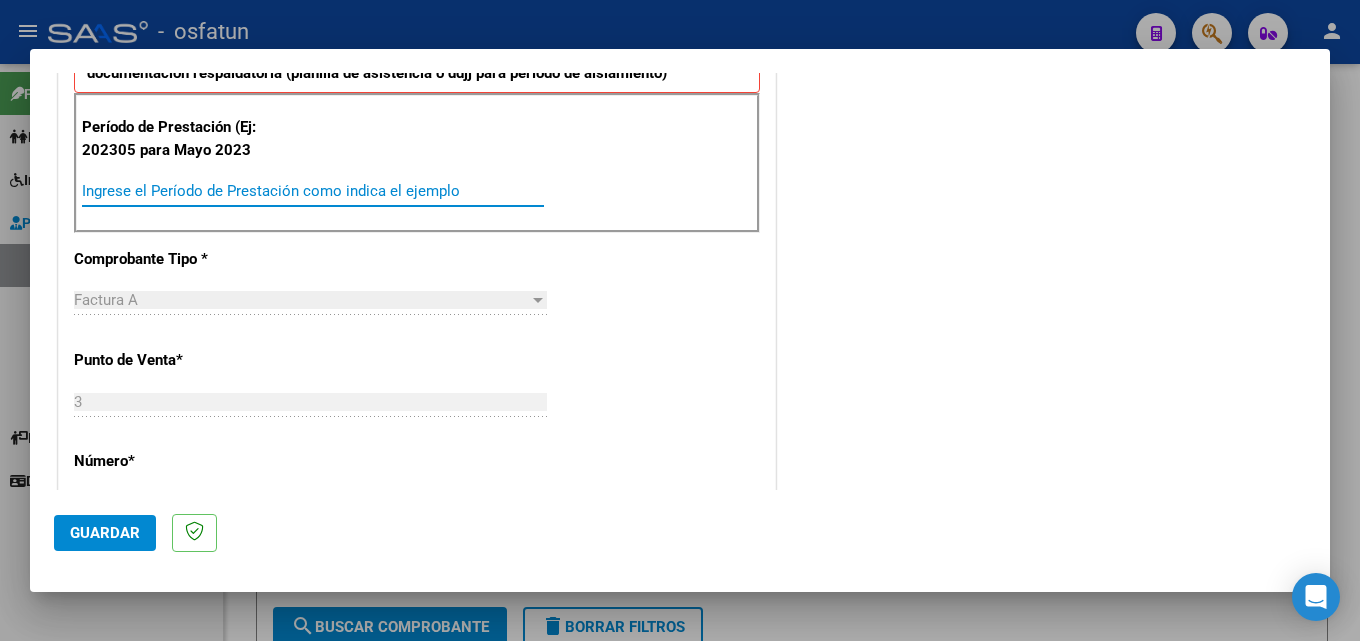 click on "Ingrese el Período de Prestación como indica el ejemplo" at bounding box center (313, 191) 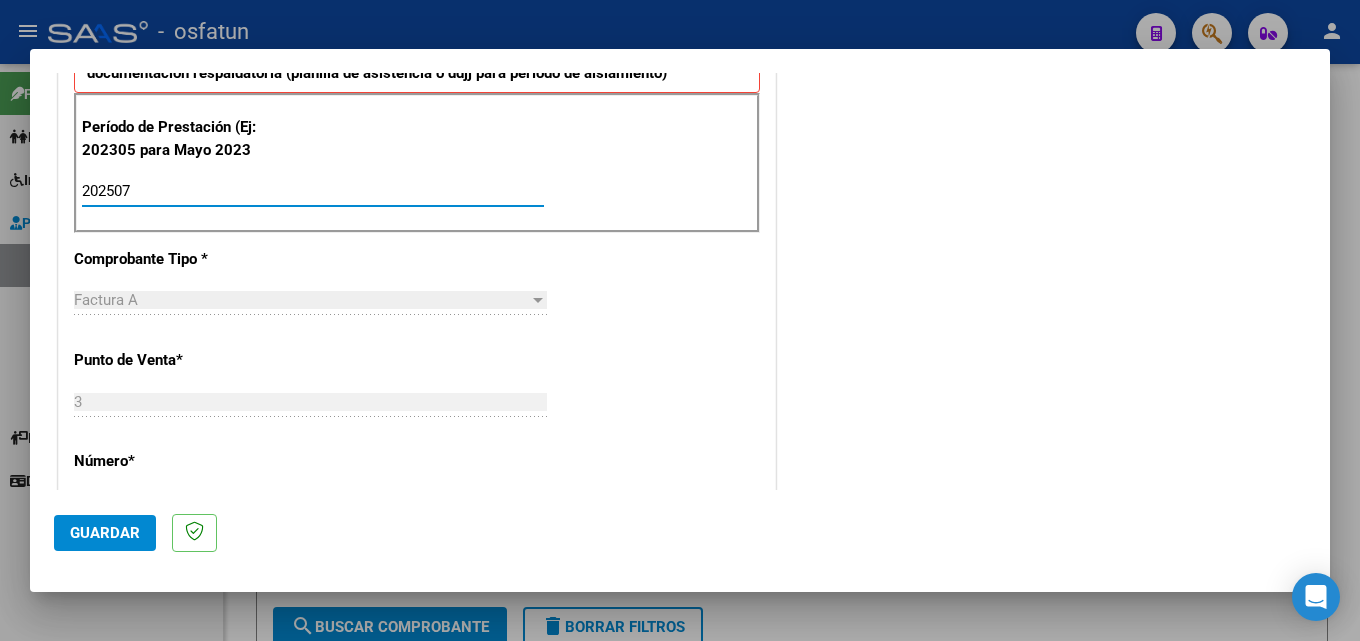 type on "202507" 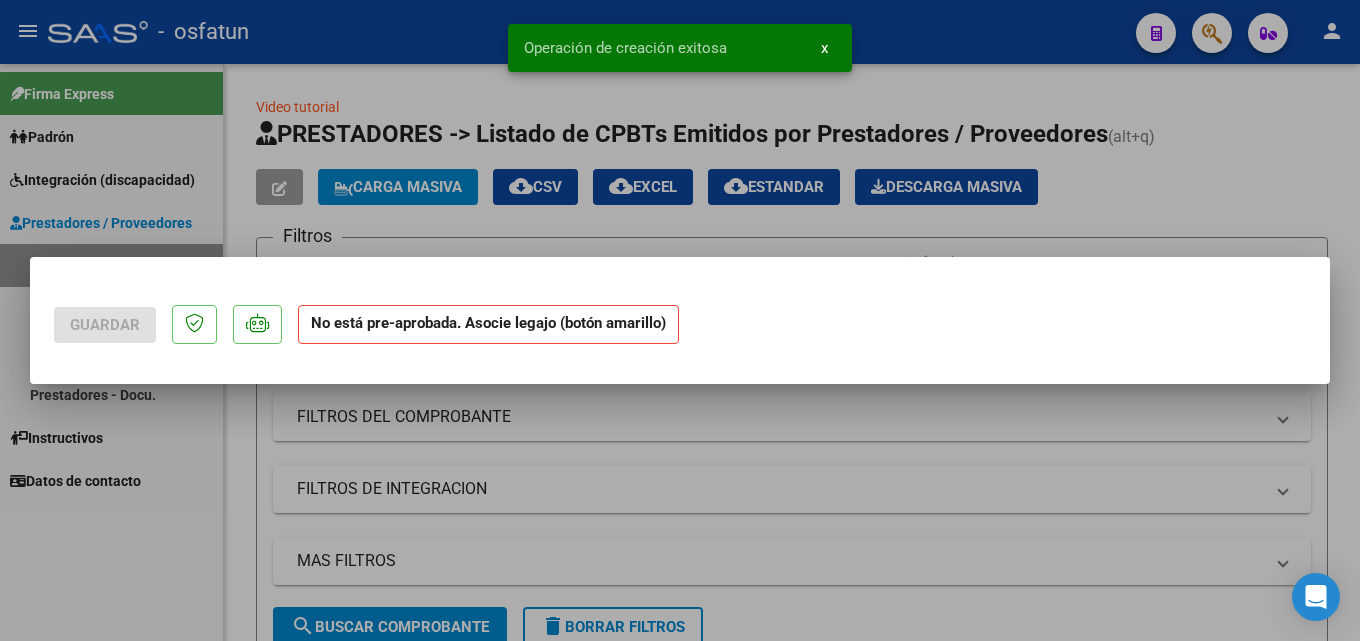 scroll, scrollTop: 0, scrollLeft: 0, axis: both 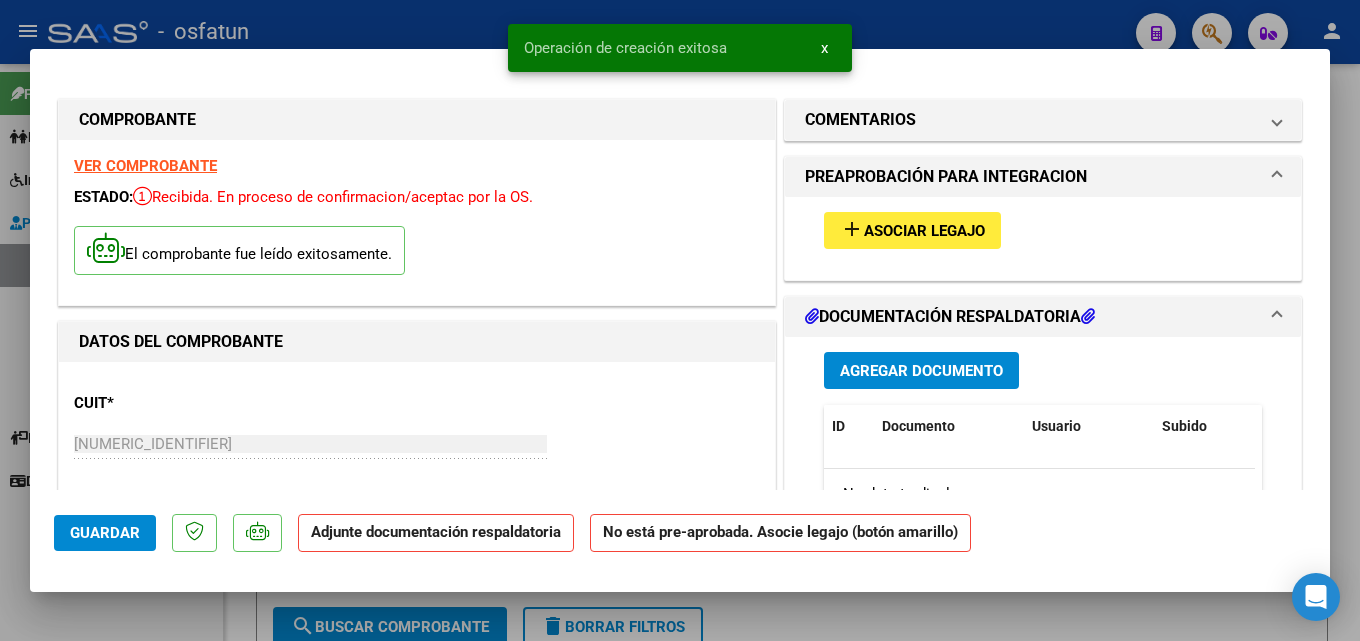 click on "Agregar Documento" at bounding box center (921, 371) 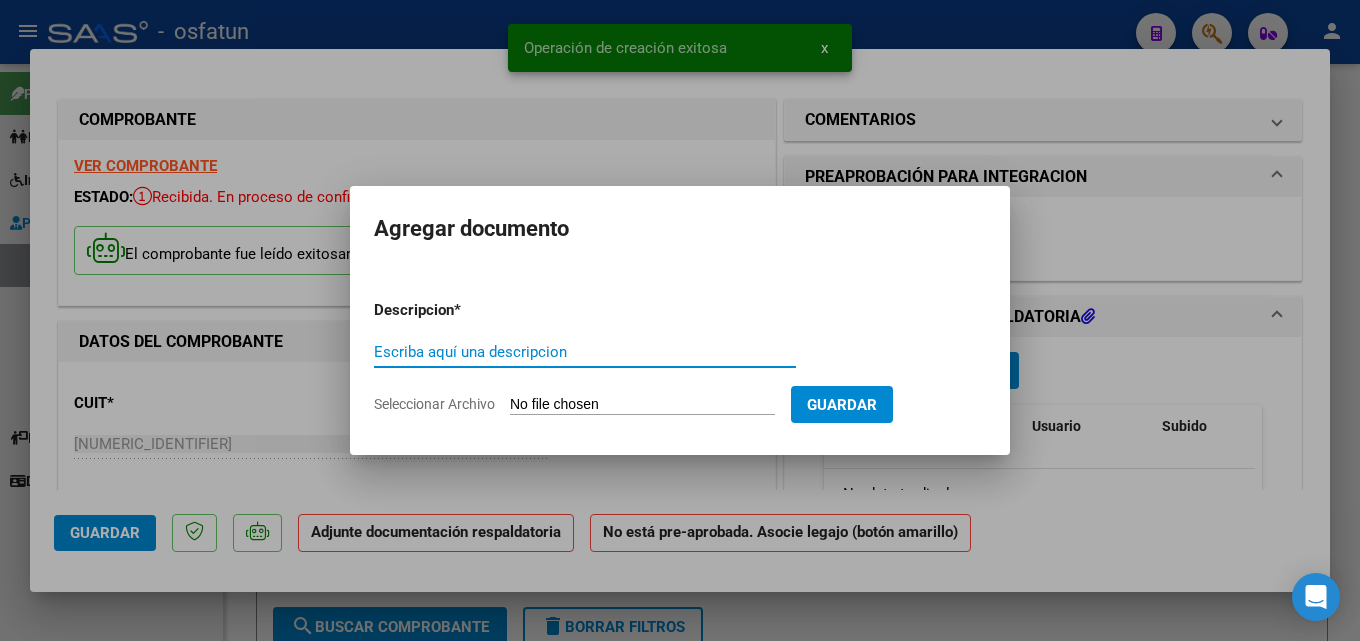 click on "Escriba aquí una descripcion" at bounding box center [585, 352] 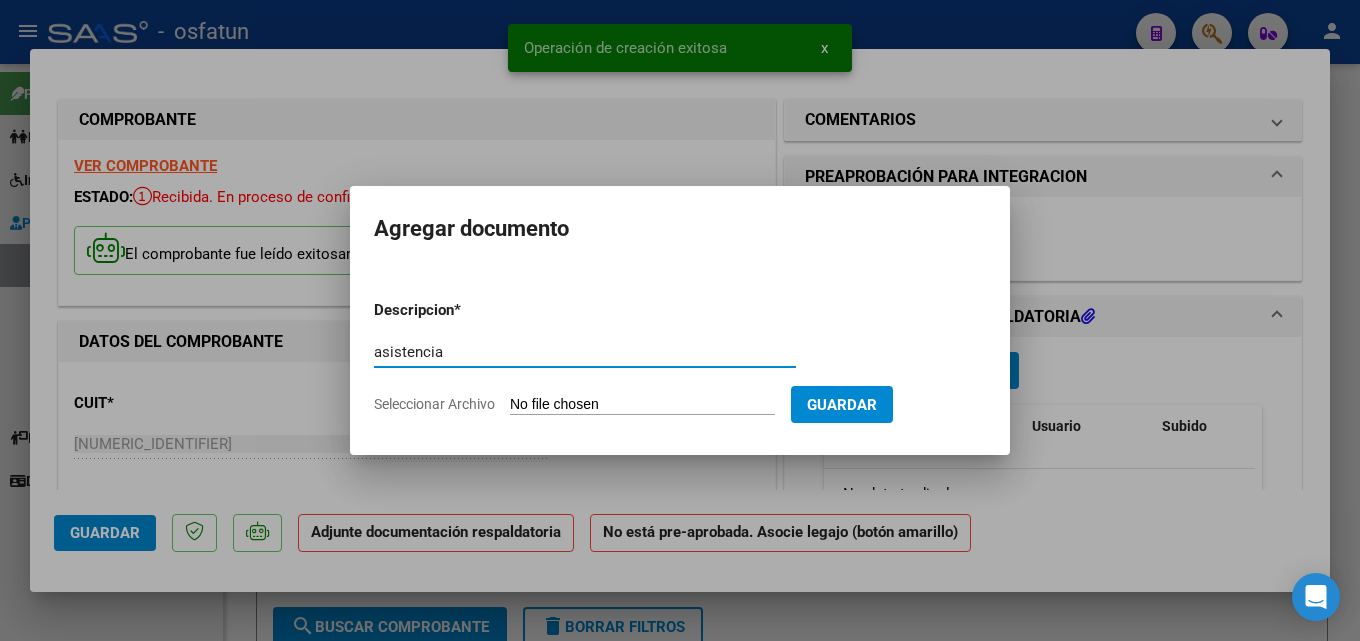 type on "asistencia" 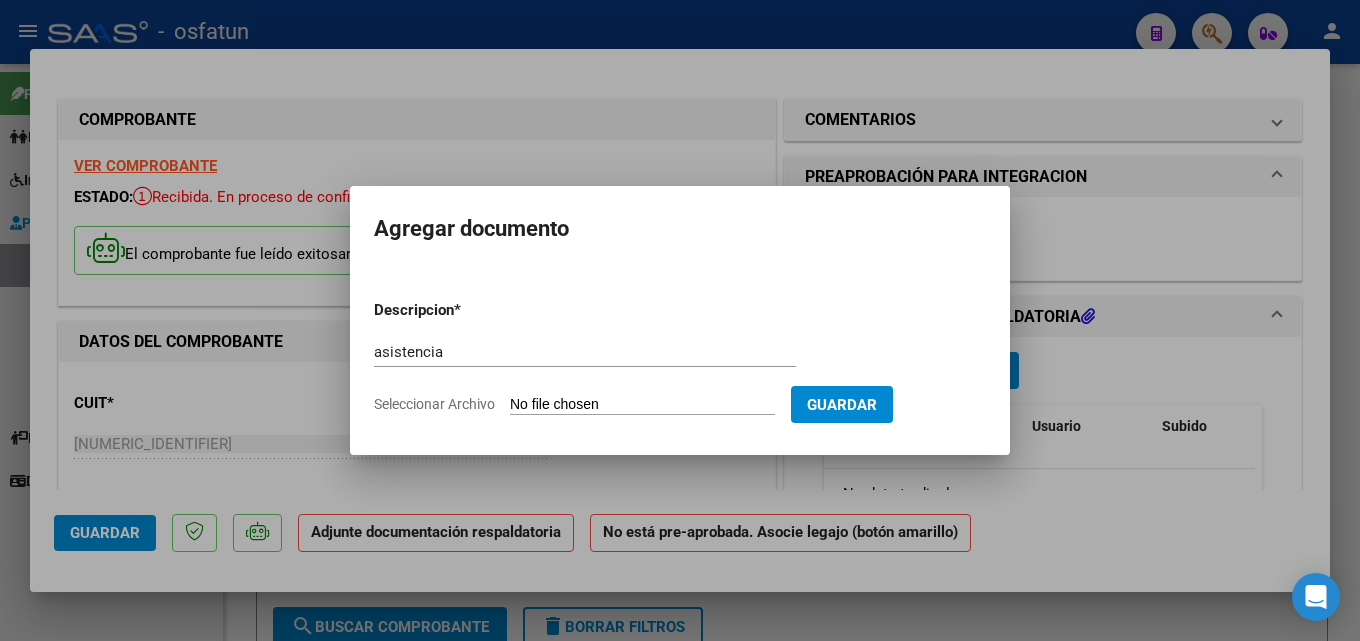 type on "C:\fakepath\Asistencia - [LAST] [LAST].pdf" 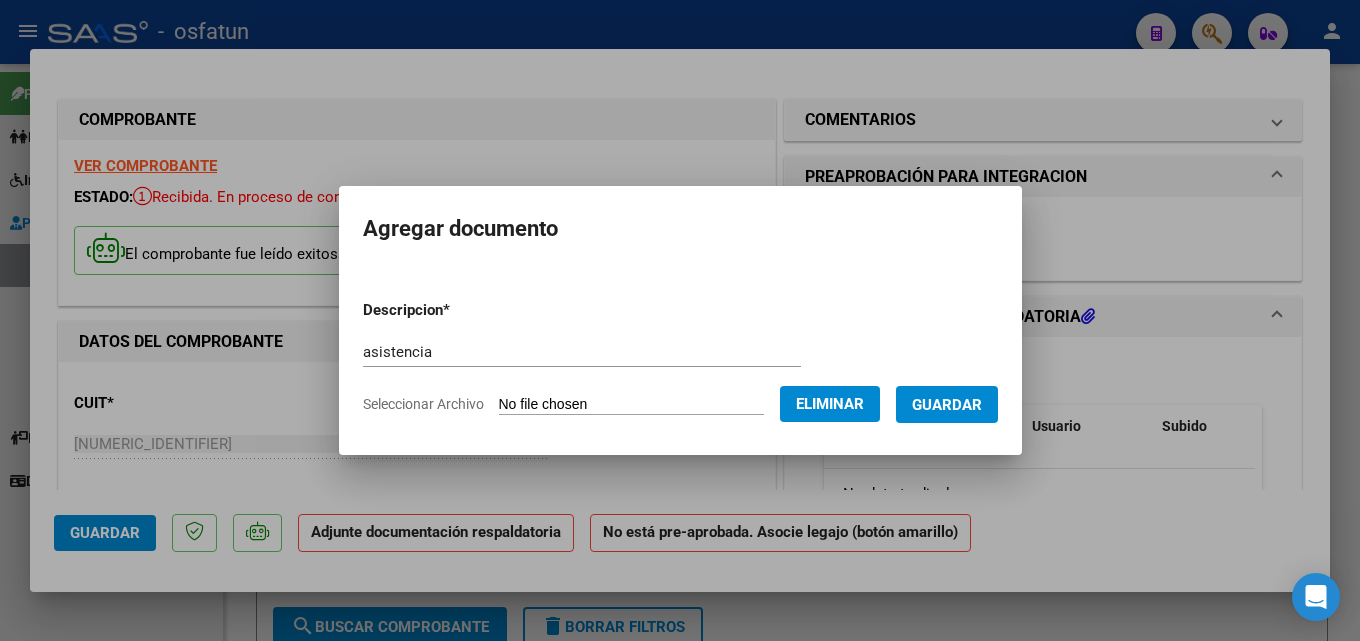 click on "Guardar" at bounding box center (947, 405) 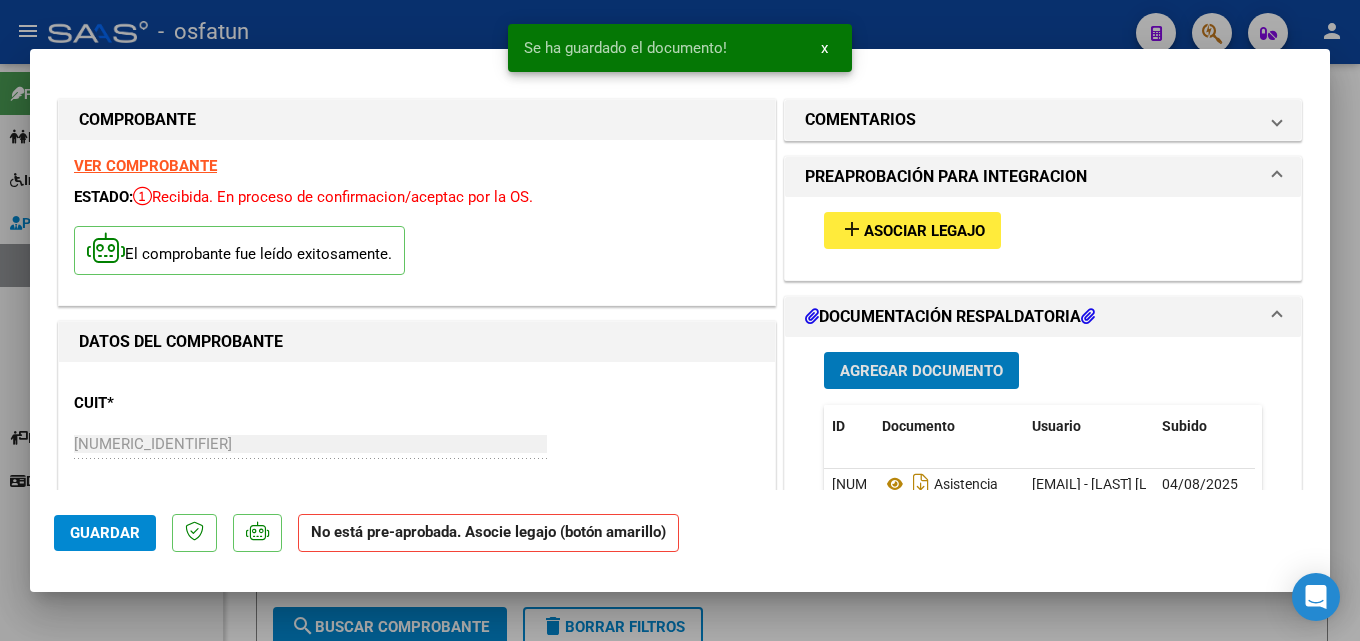 click on "Asociar Legajo" at bounding box center [924, 231] 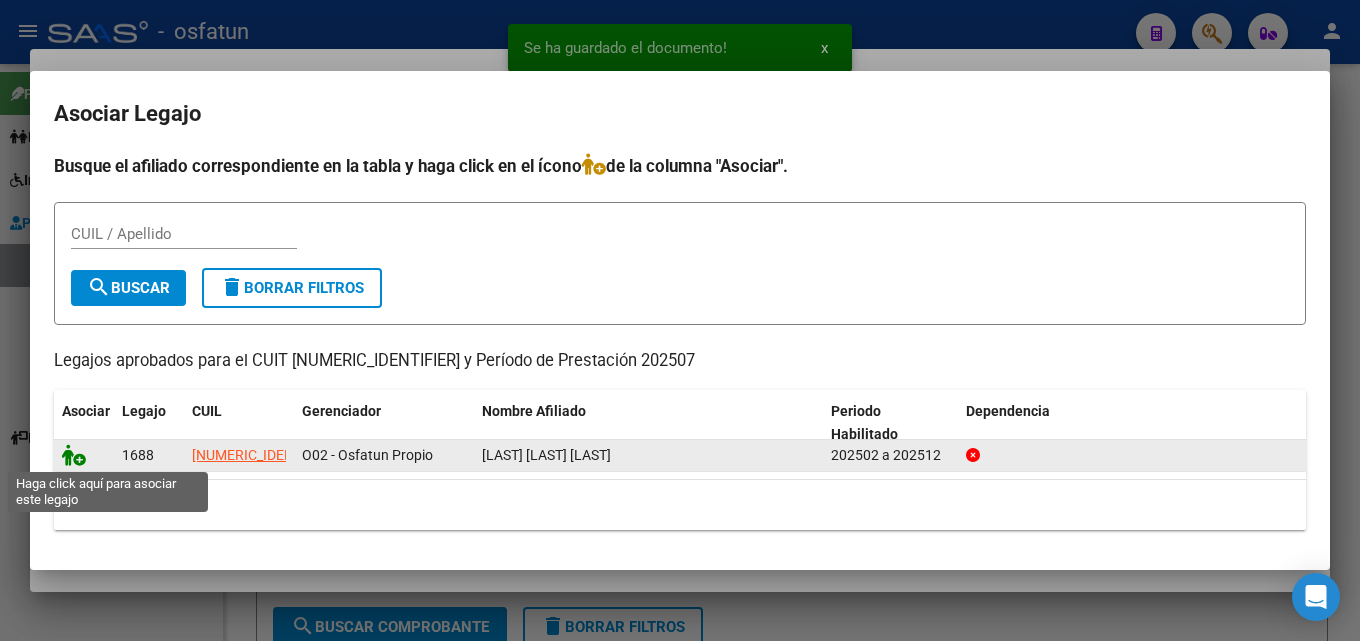 click 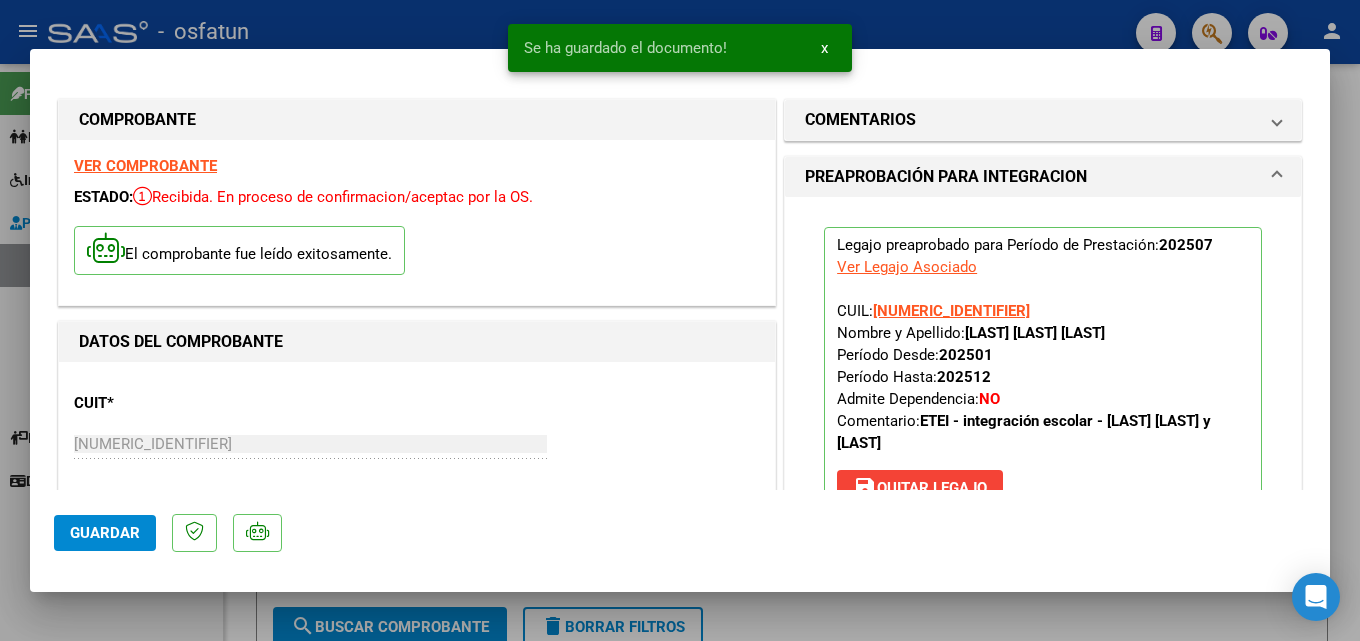 click on "Guardar" 